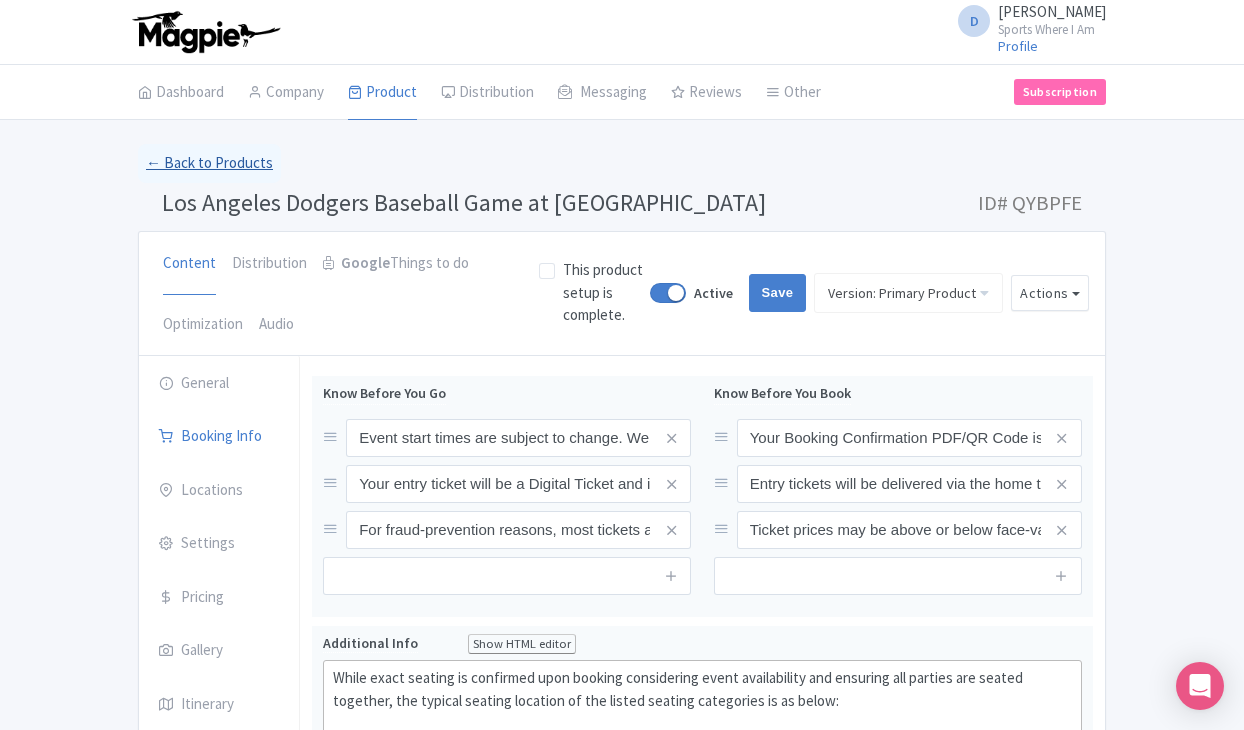 scroll, scrollTop: 0, scrollLeft: 0, axis: both 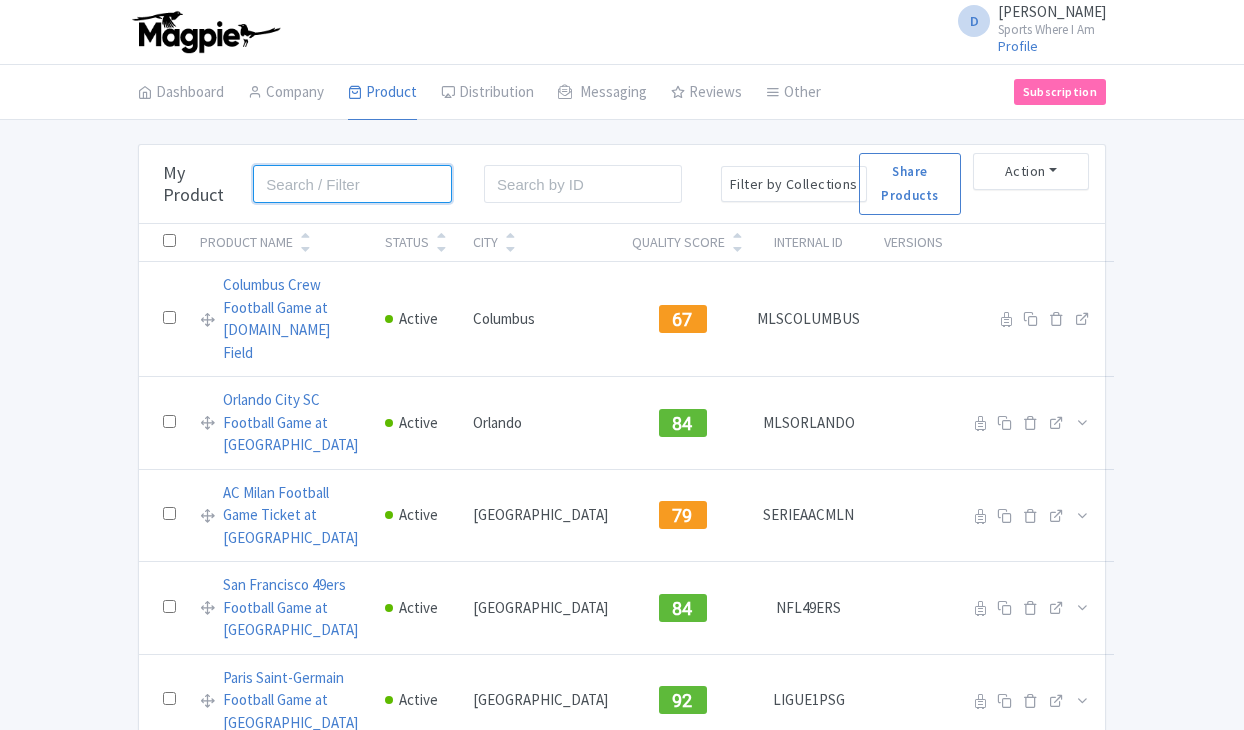 click at bounding box center (352, 184) 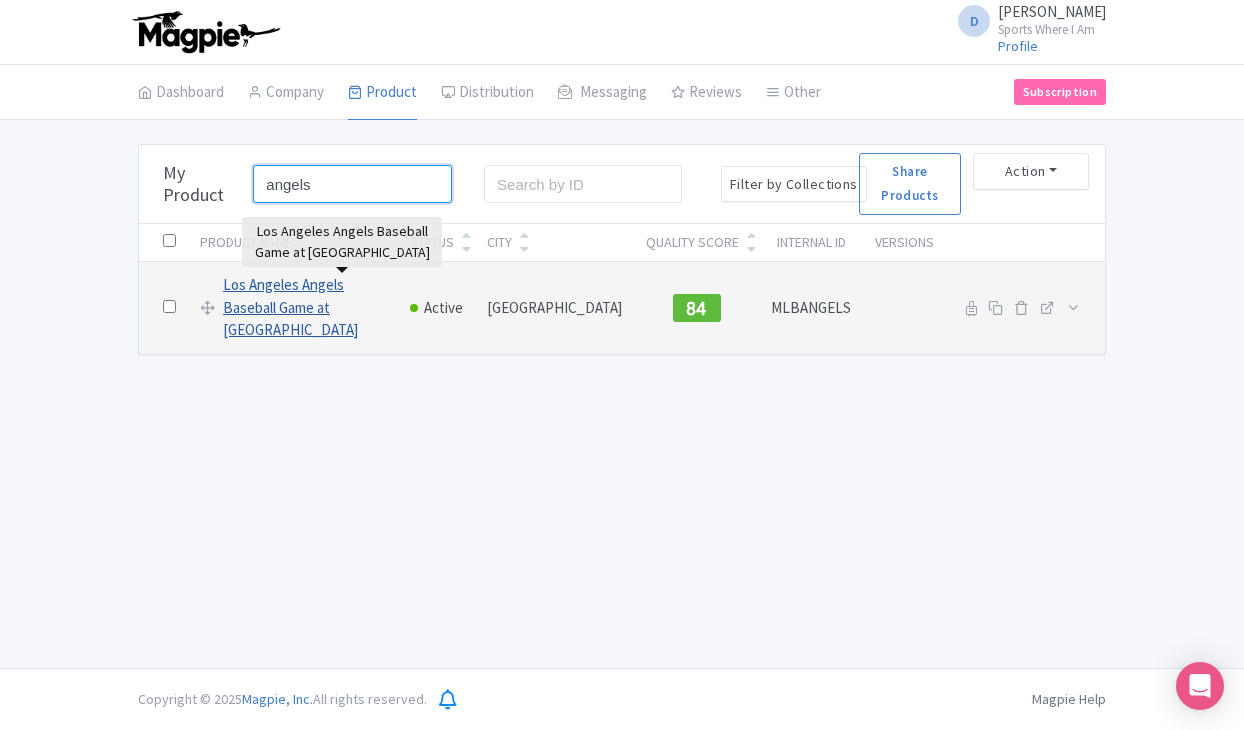 type on "angels" 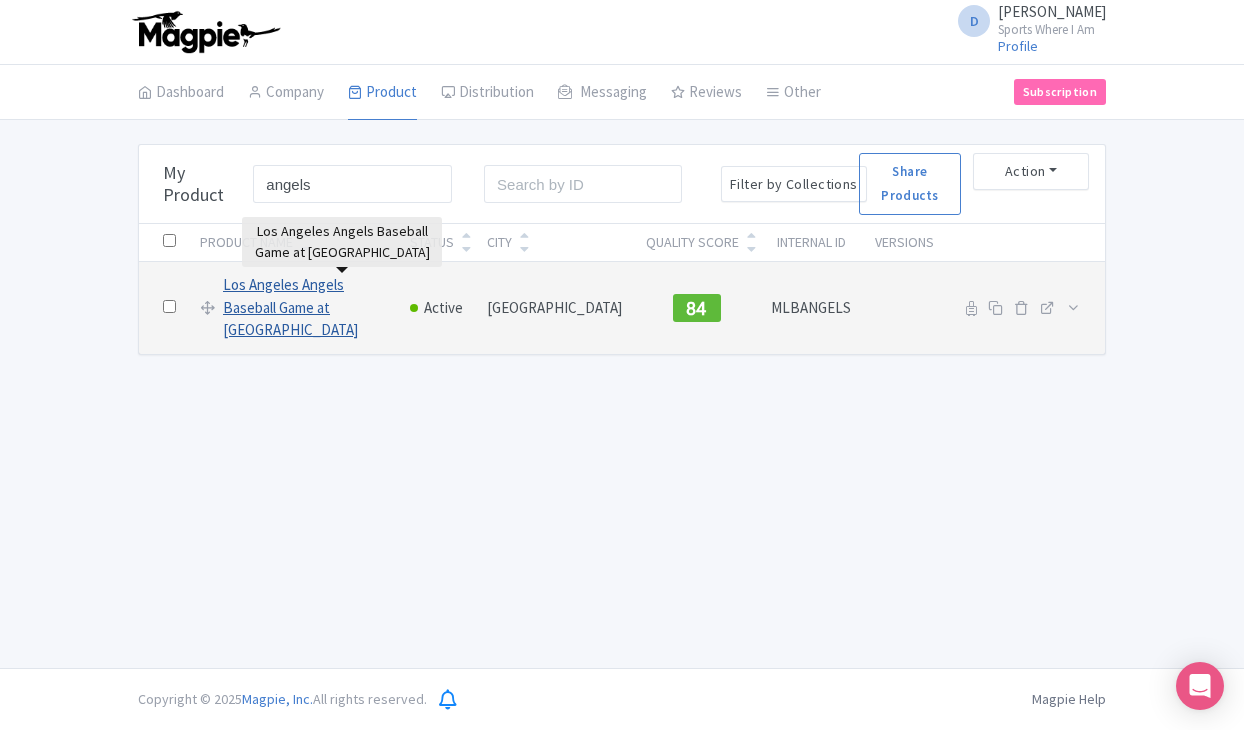 click on "Los Angeles Angels Baseball Game at [GEOGRAPHIC_DATA]" at bounding box center (304, 308) 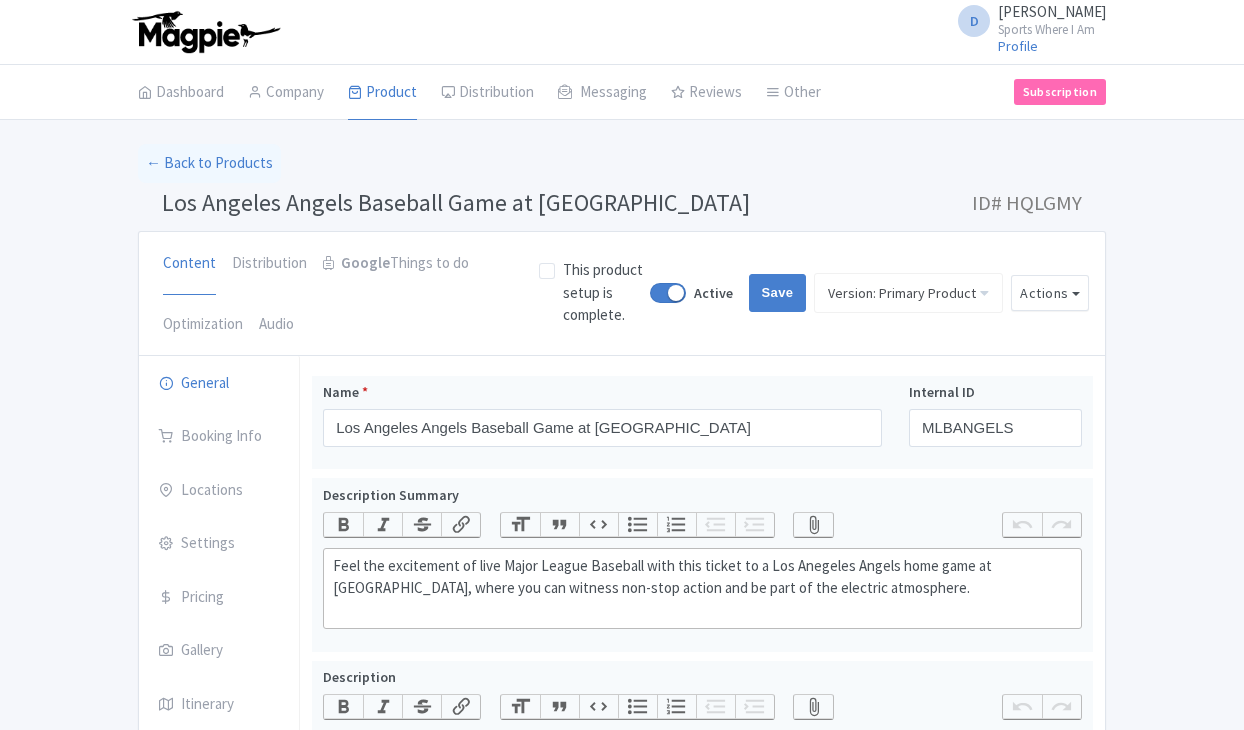 scroll, scrollTop: 0, scrollLeft: 0, axis: both 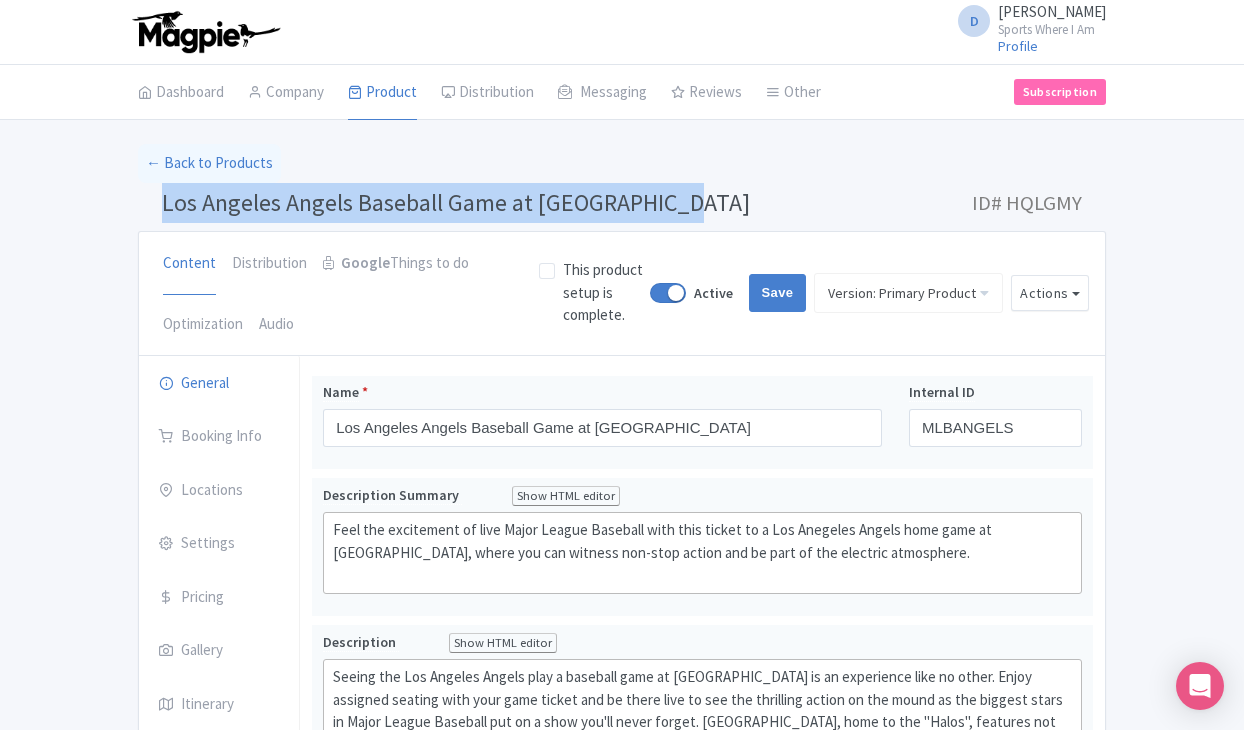 drag, startPoint x: 164, startPoint y: 204, endPoint x: 671, endPoint y: 203, distance: 507.00098 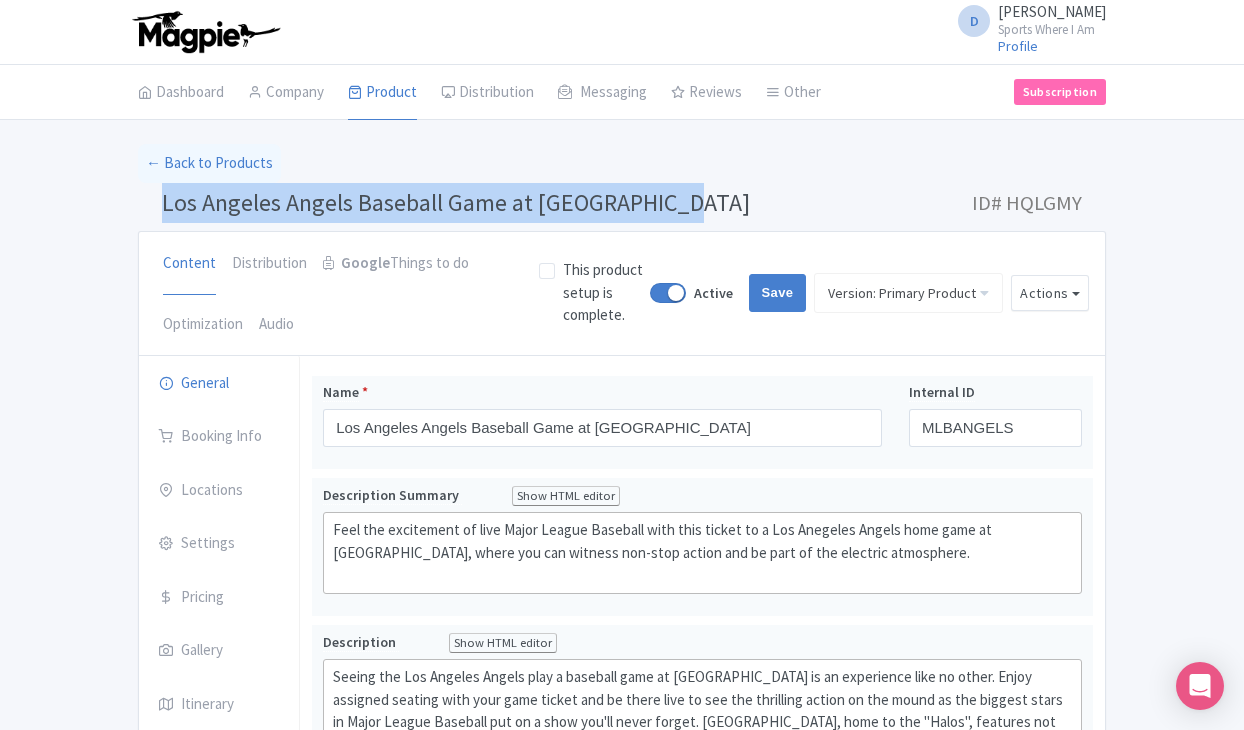 copy on "Los Angeles Angels Baseball Game at Angel Stadium" 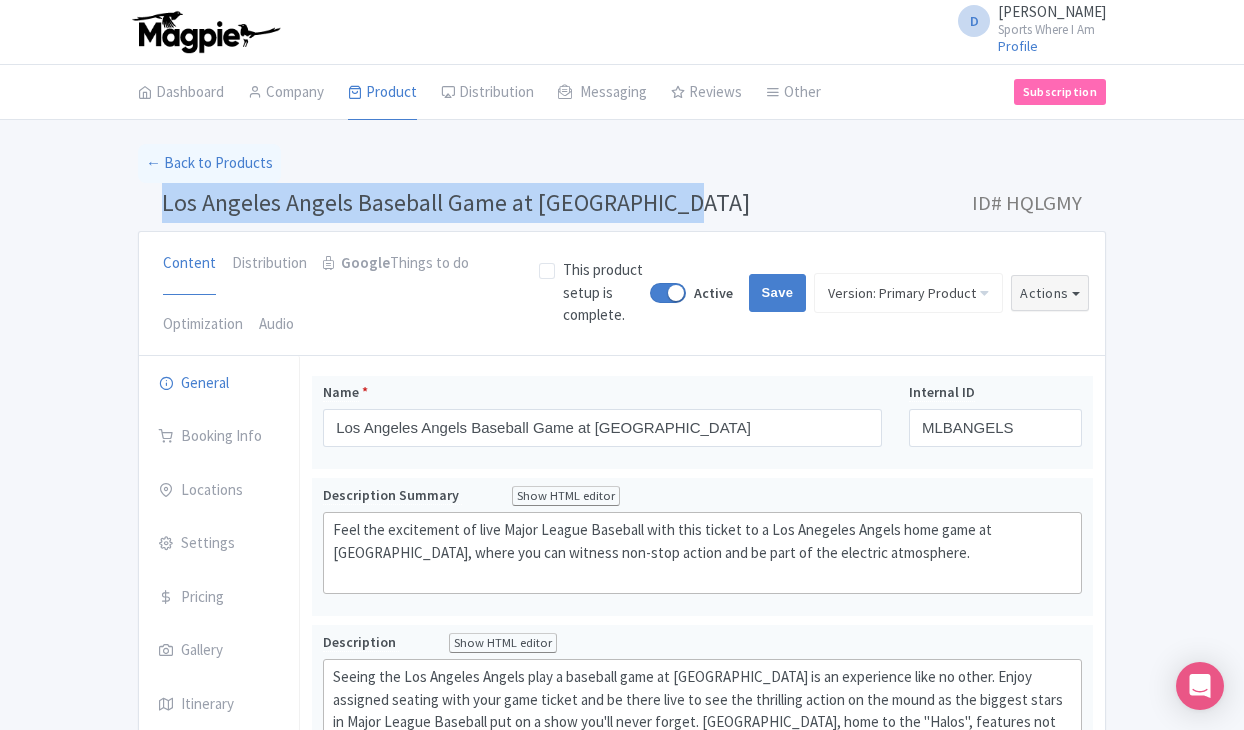 click on "Actions" at bounding box center (1050, 293) 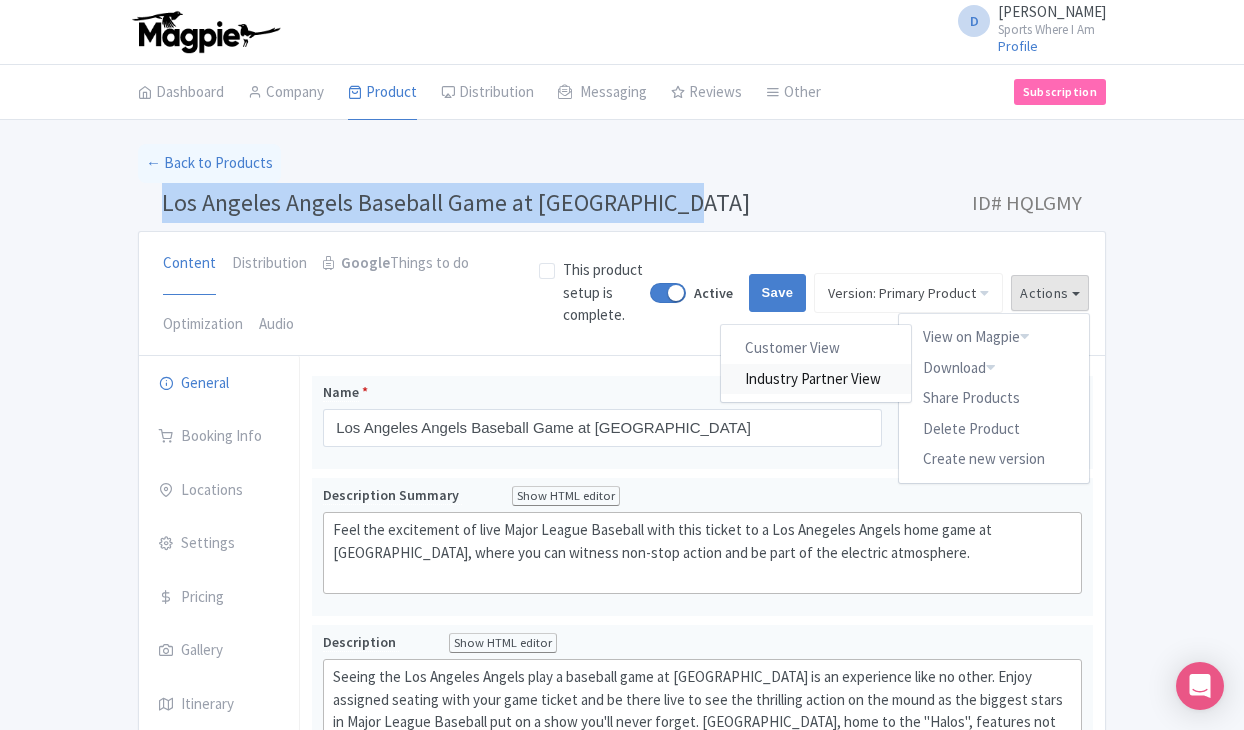 click on "Industry Partner View" at bounding box center [817, 378] 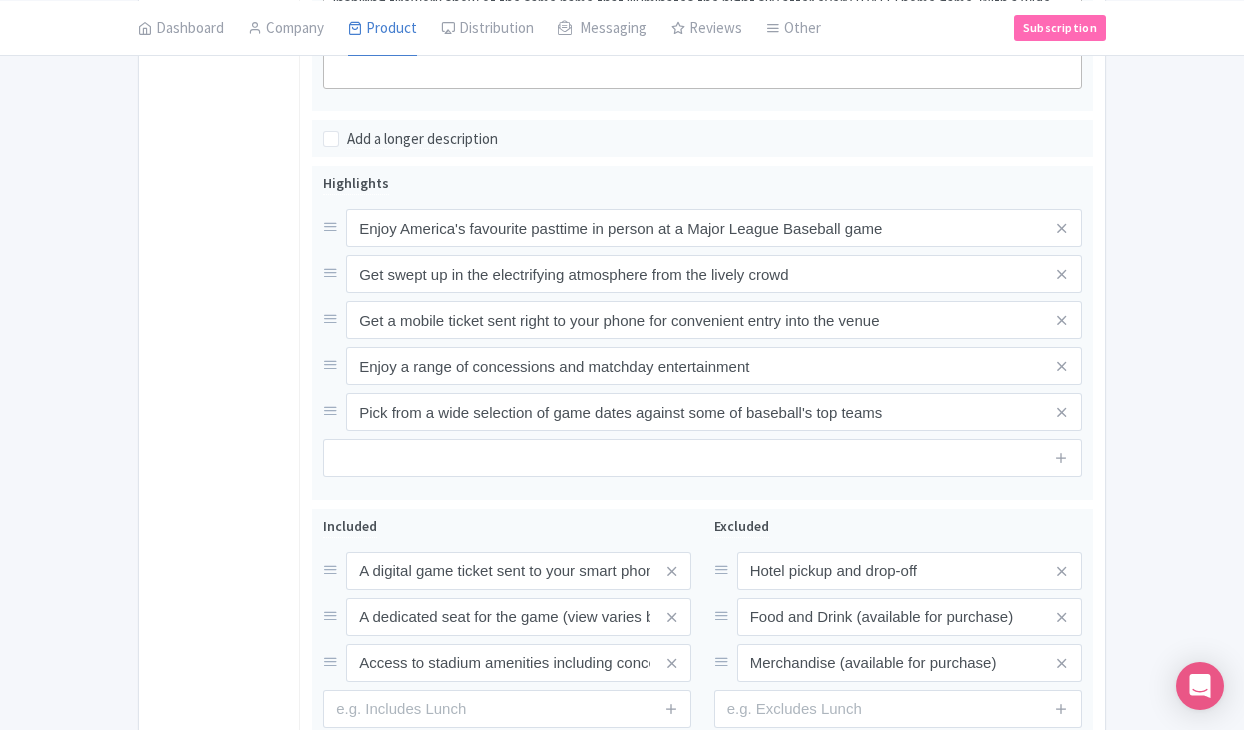scroll, scrollTop: 845, scrollLeft: 0, axis: vertical 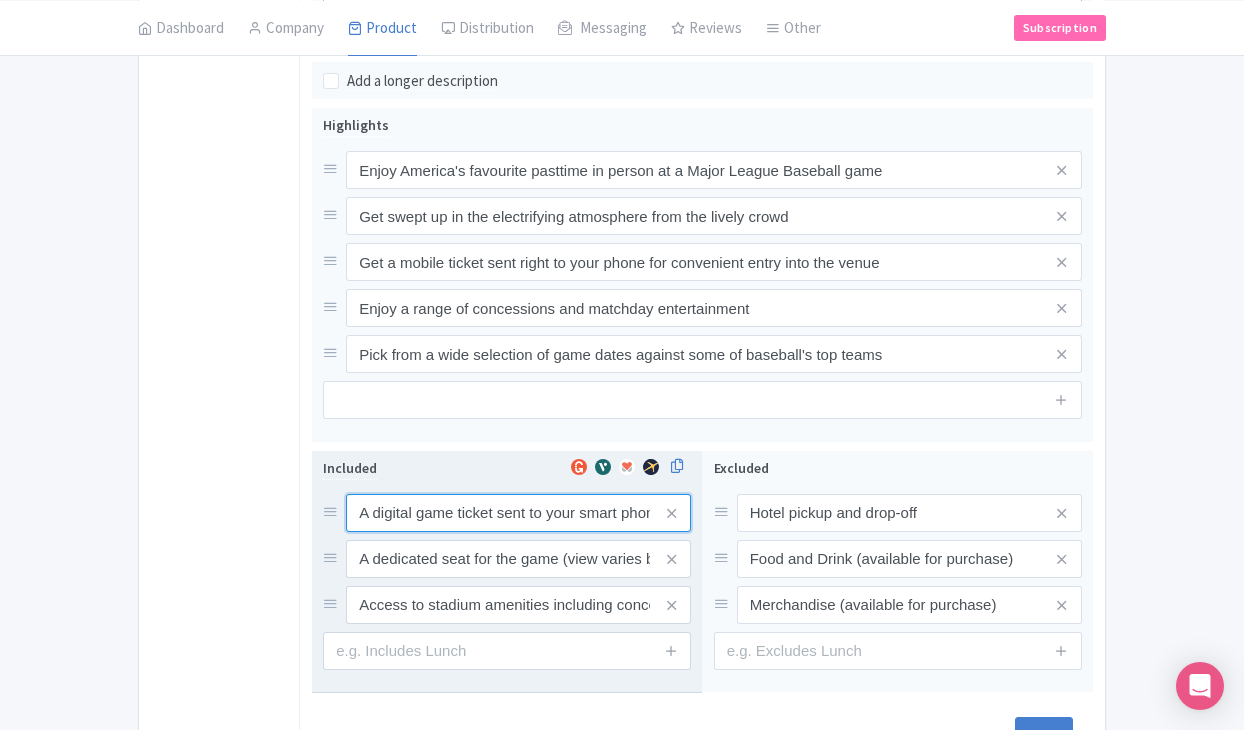 drag, startPoint x: 357, startPoint y: 497, endPoint x: 427, endPoint y: 535, distance: 79.64923 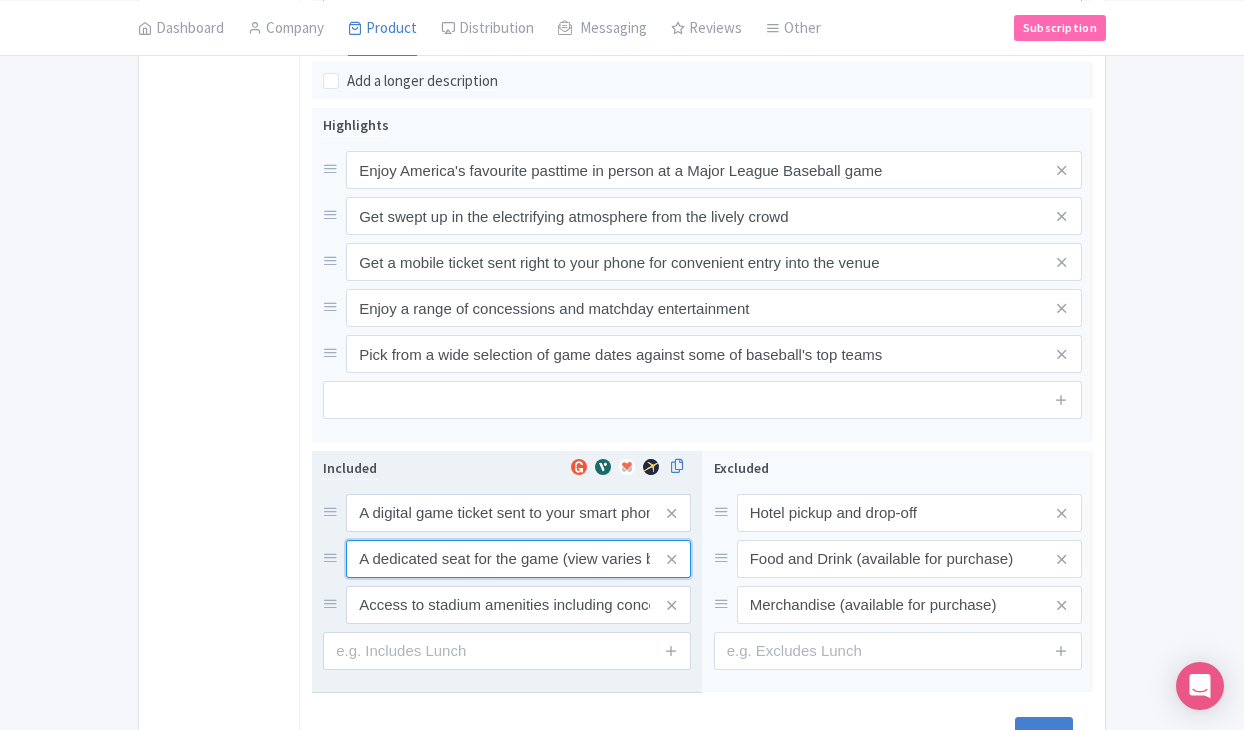 drag, startPoint x: 356, startPoint y: 542, endPoint x: 395, endPoint y: 589, distance: 61.073727 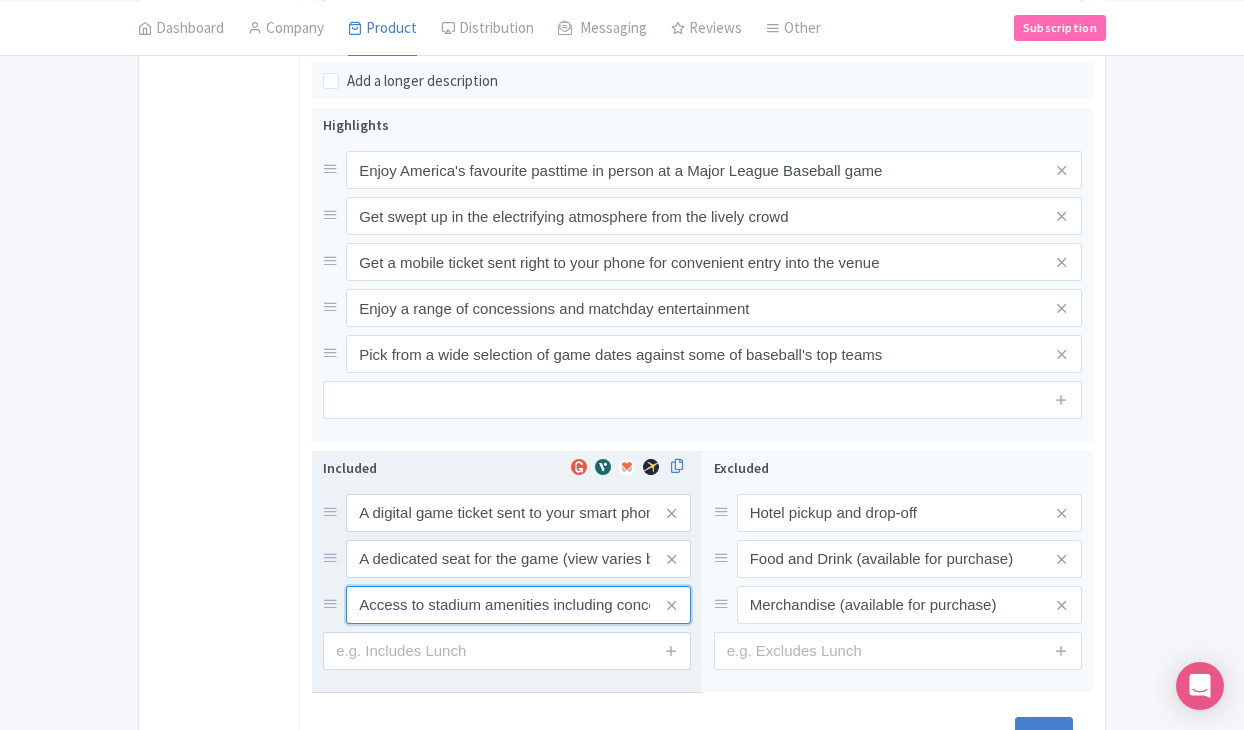 drag, startPoint x: 356, startPoint y: 597, endPoint x: 386, endPoint y: 622, distance: 39.051247 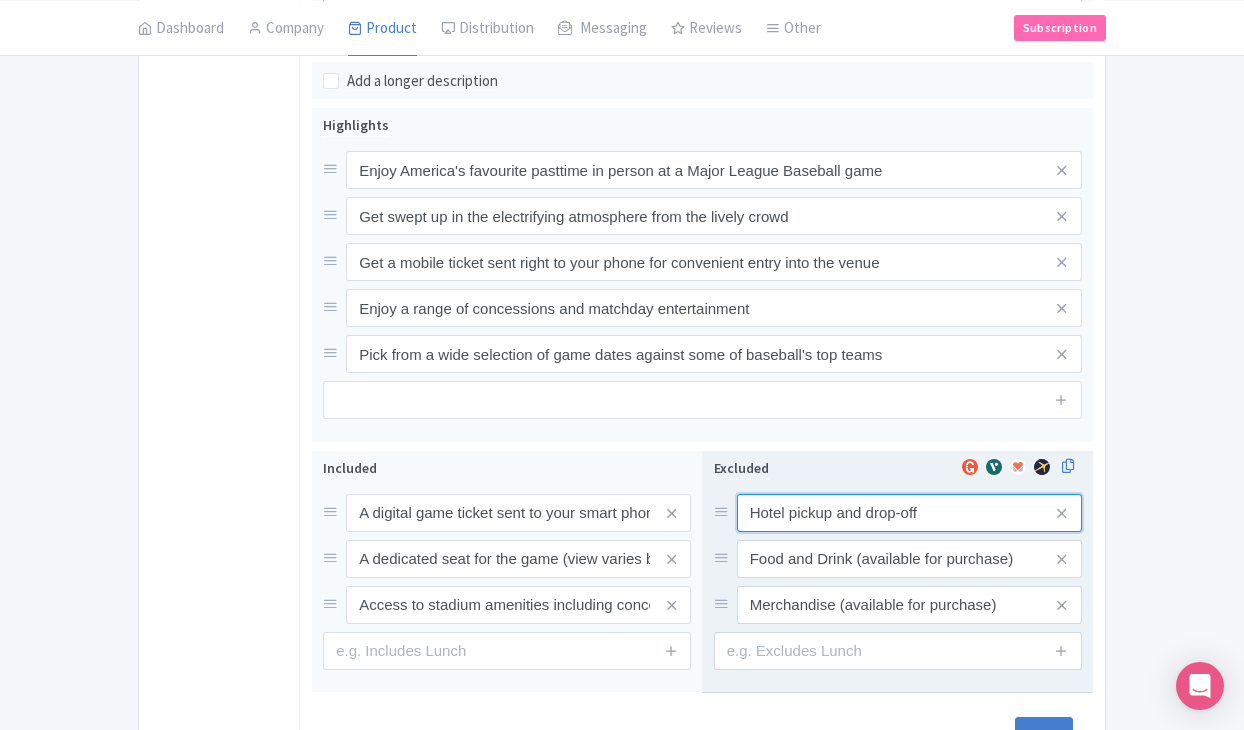 drag, startPoint x: 744, startPoint y: 497, endPoint x: 783, endPoint y: 523, distance: 46.872166 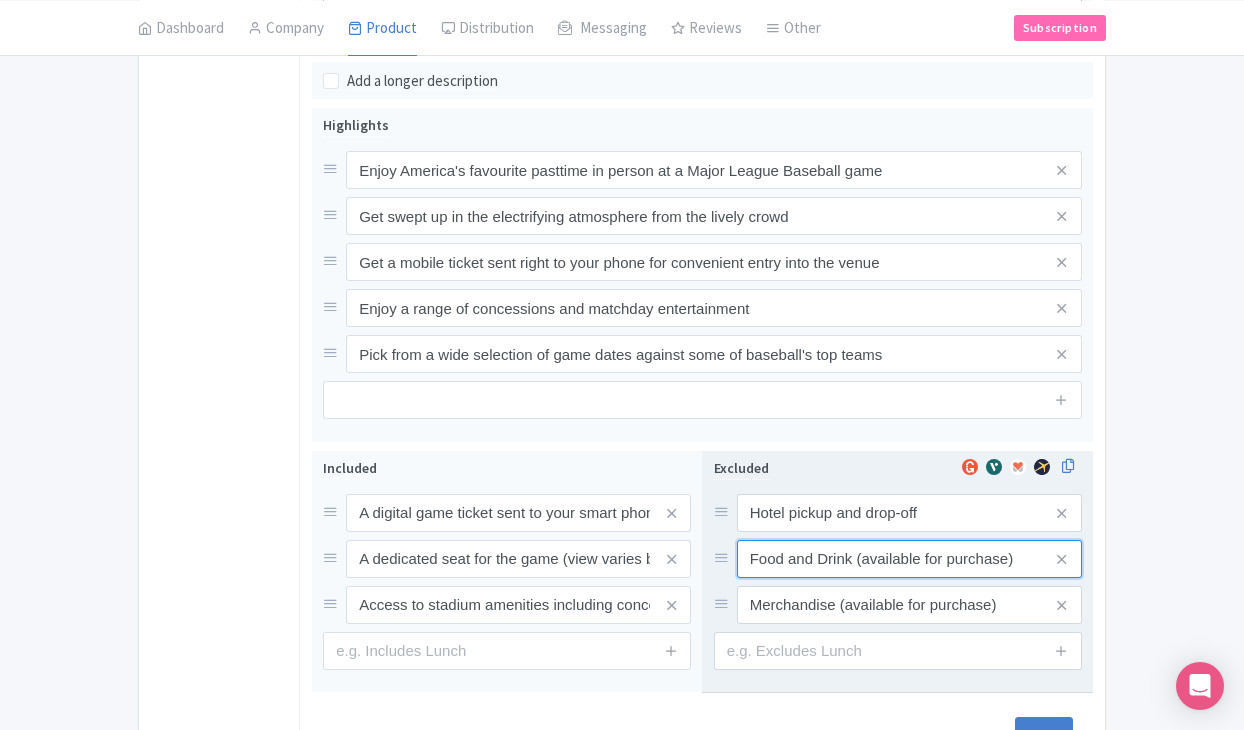 drag, startPoint x: 745, startPoint y: 546, endPoint x: 788, endPoint y: 584, distance: 57.384666 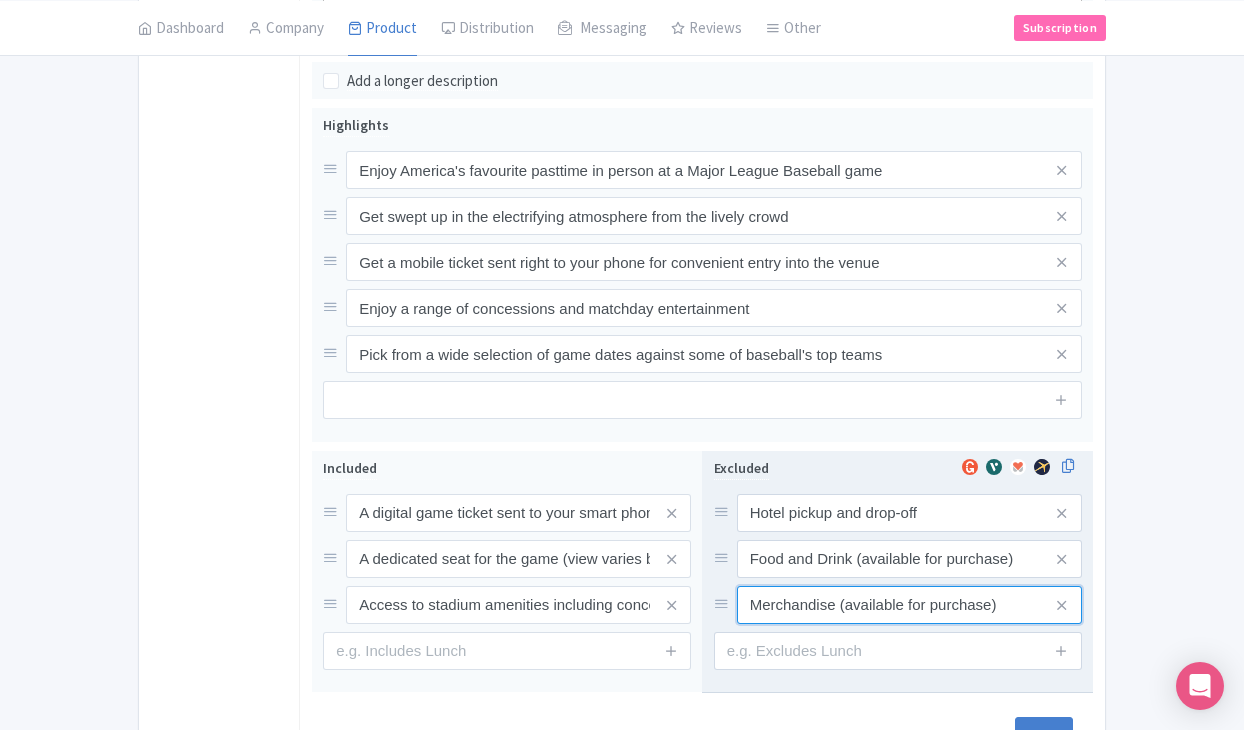 drag, startPoint x: 746, startPoint y: 589, endPoint x: 784, endPoint y: 633, distance: 58.137768 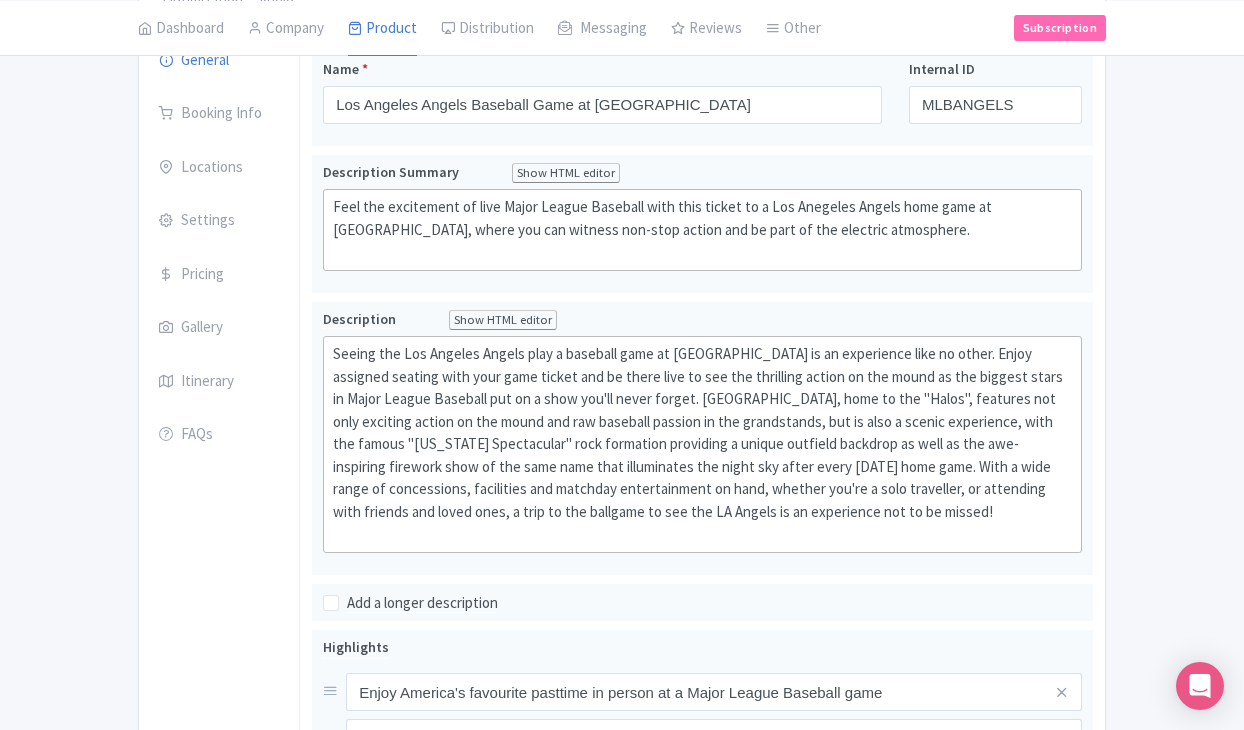 scroll, scrollTop: 300, scrollLeft: 0, axis: vertical 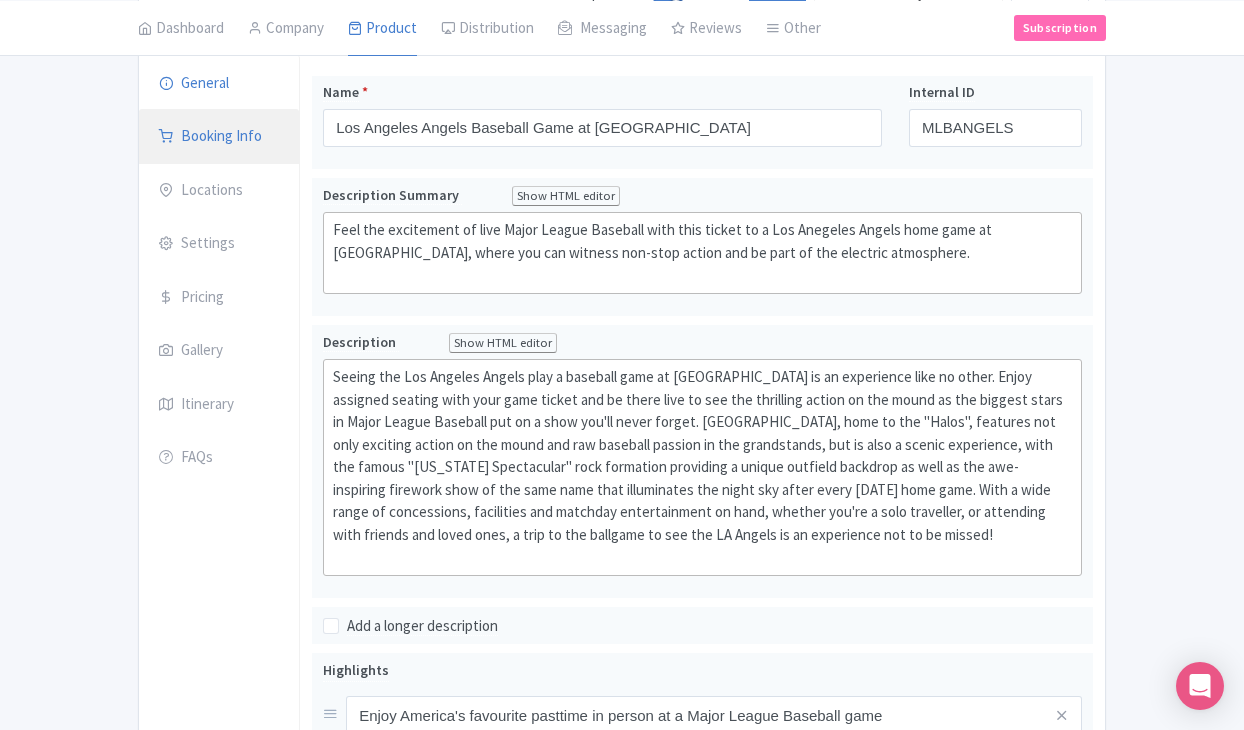 click on "Booking Info" at bounding box center (219, 137) 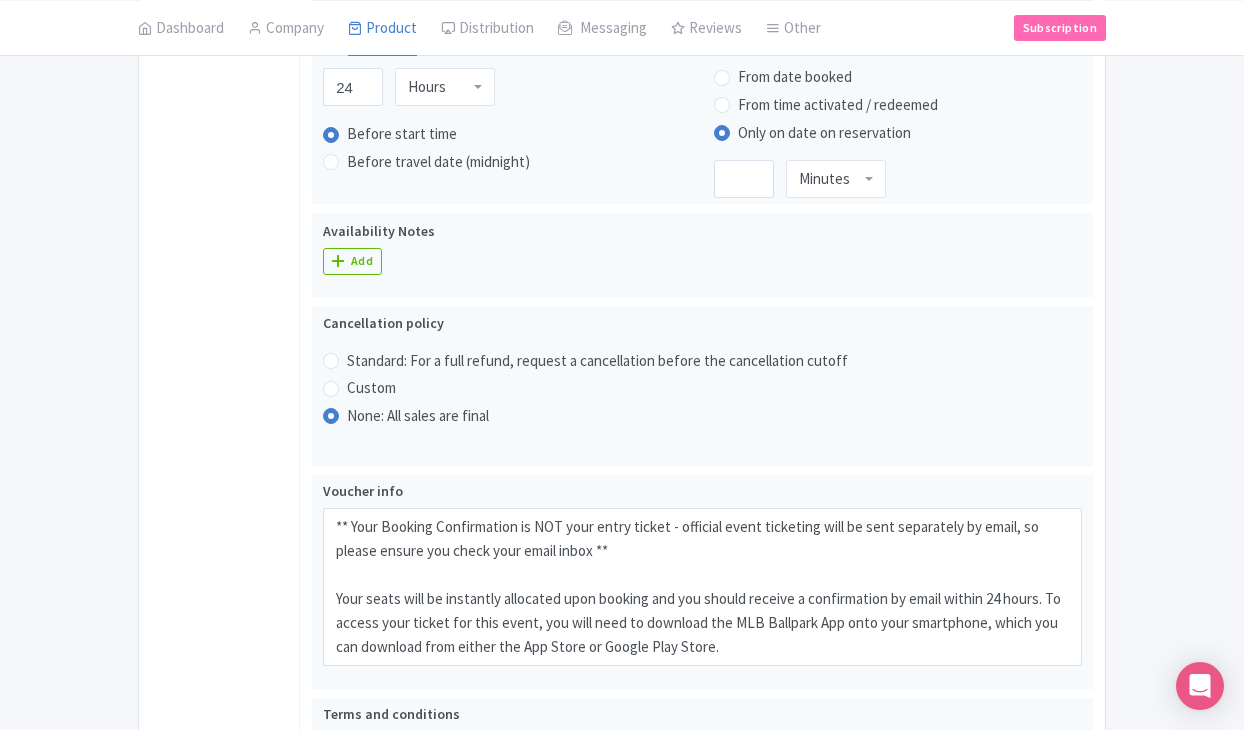 scroll, scrollTop: 871, scrollLeft: 0, axis: vertical 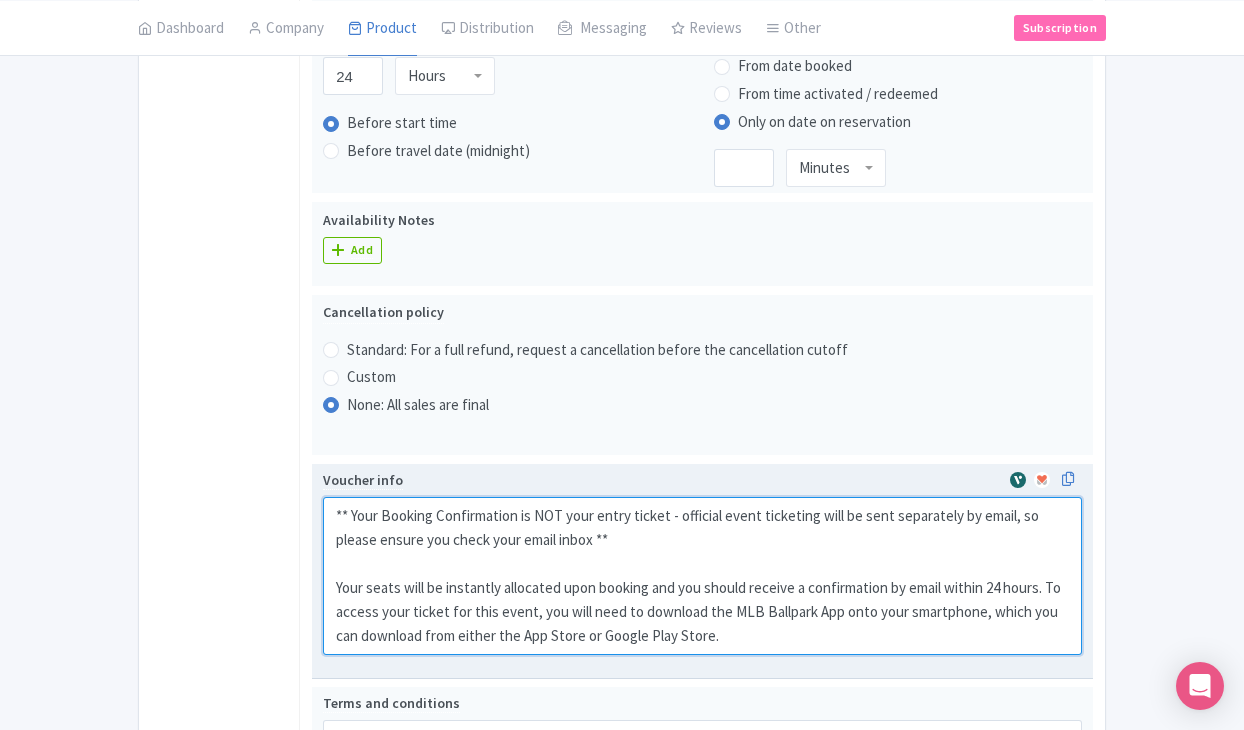 drag, startPoint x: 333, startPoint y: 502, endPoint x: 722, endPoint y: 663, distance: 421.0012 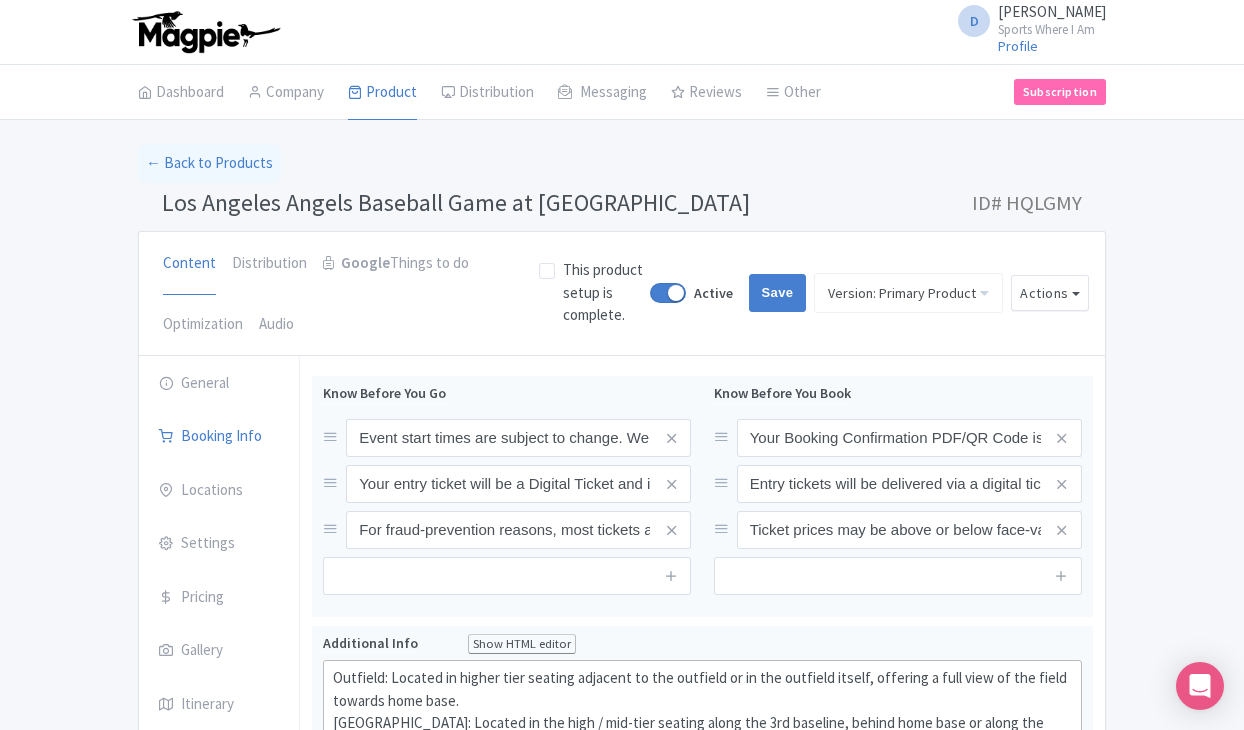 scroll, scrollTop: 0, scrollLeft: 0, axis: both 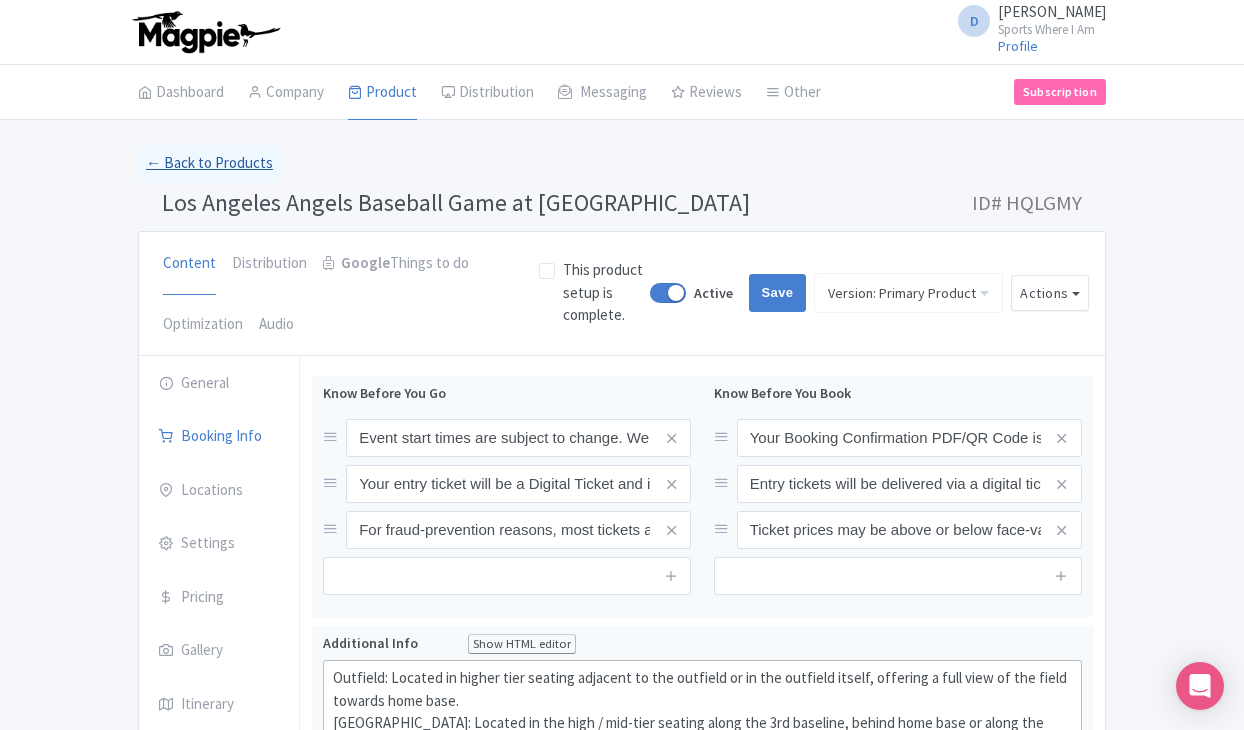 click on "← Back to Products" at bounding box center (209, 163) 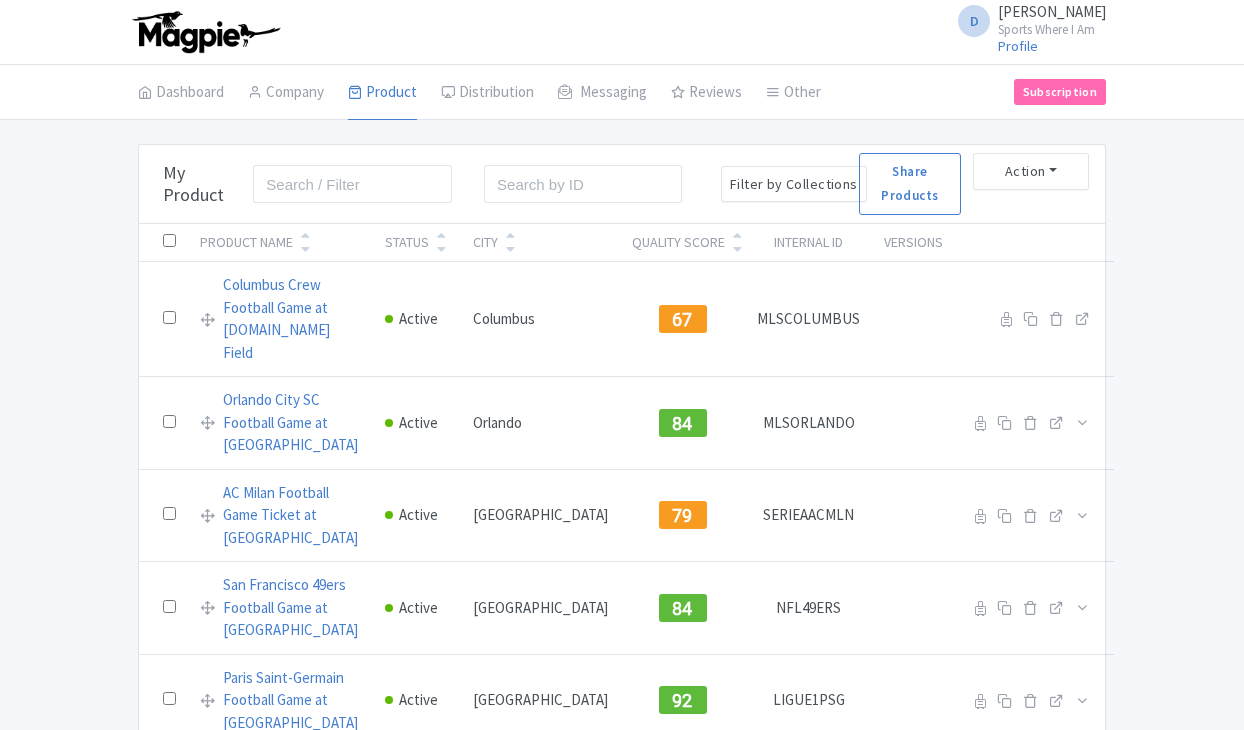scroll, scrollTop: 0, scrollLeft: 0, axis: both 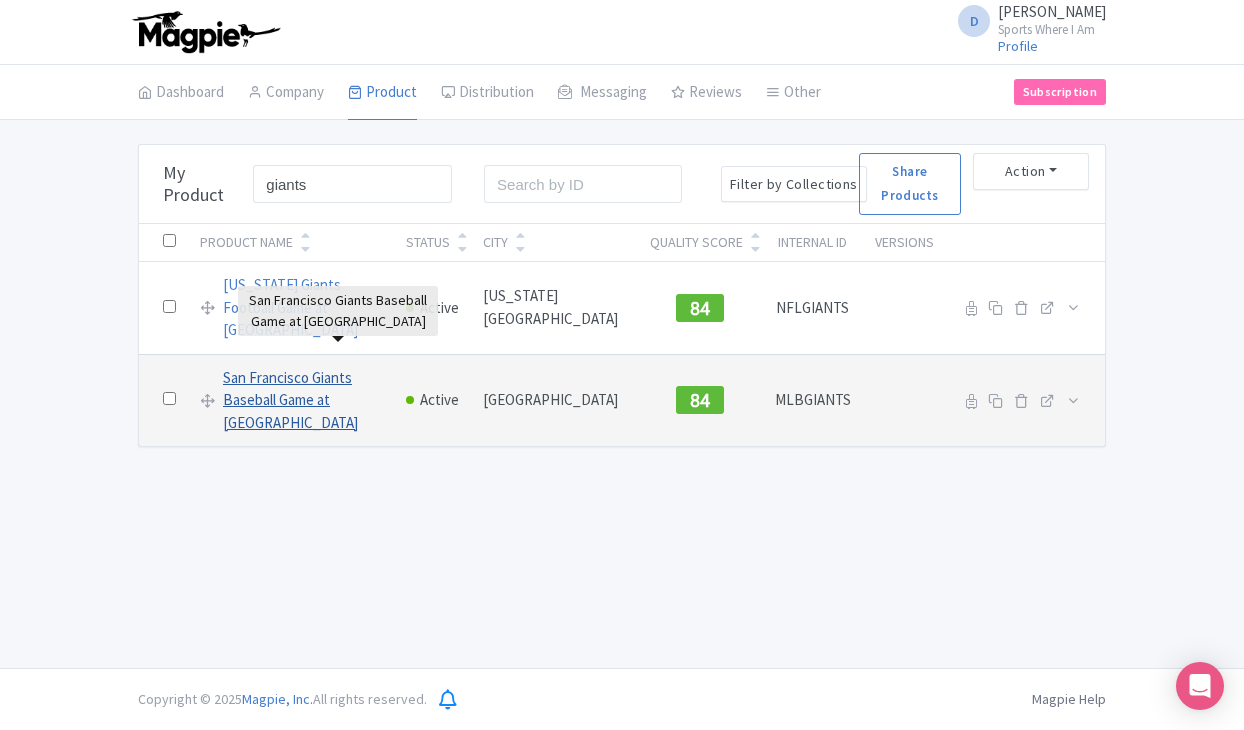 type on "giants" 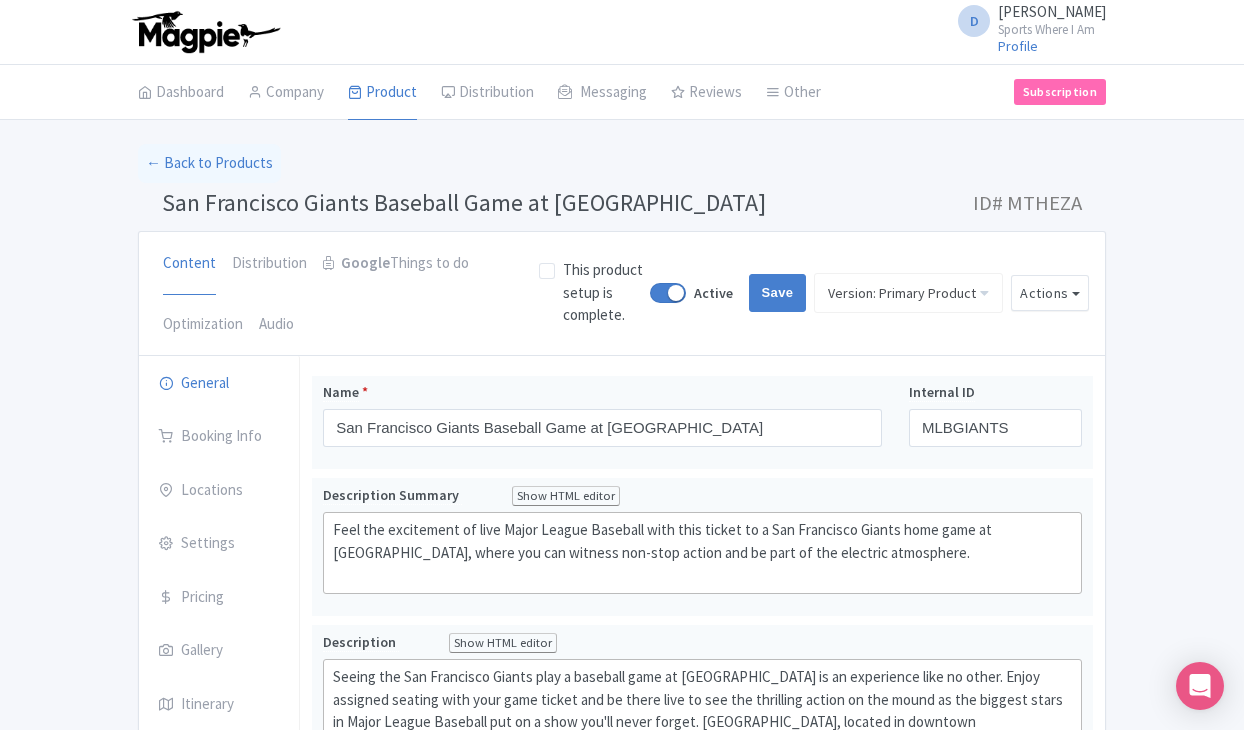 scroll, scrollTop: 0, scrollLeft: 0, axis: both 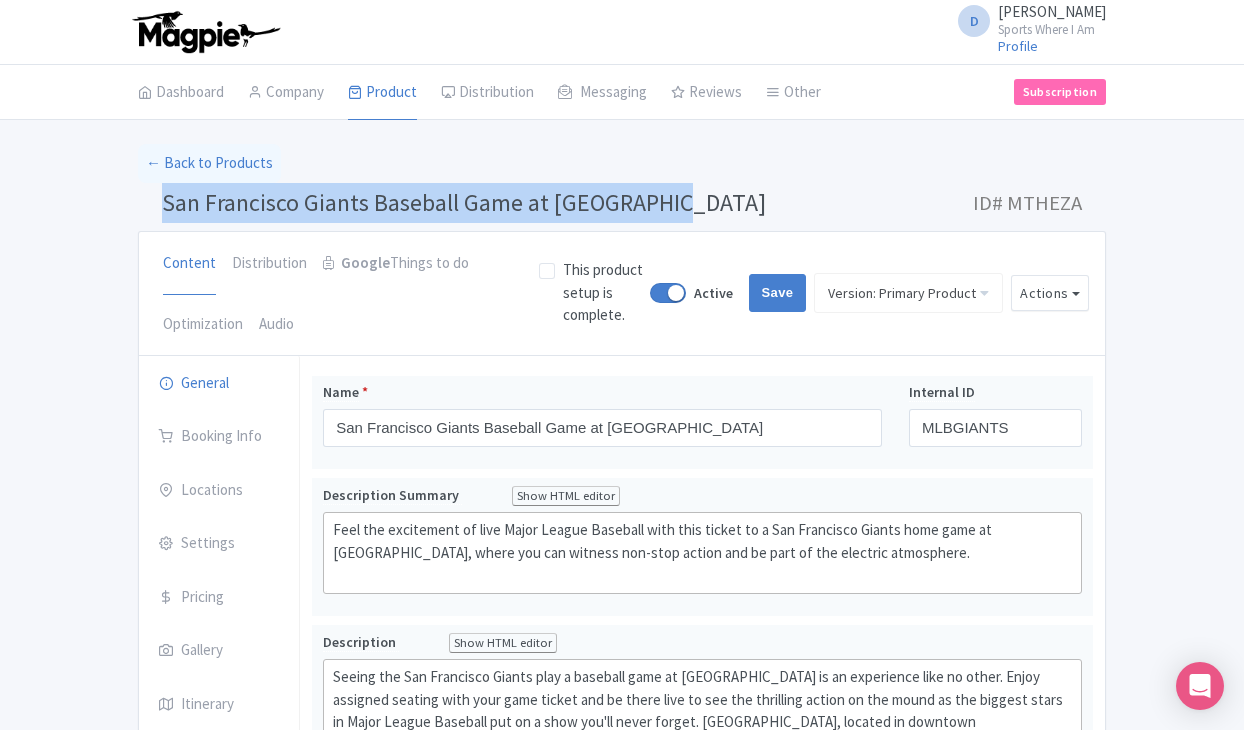 drag, startPoint x: 164, startPoint y: 196, endPoint x: 675, endPoint y: 197, distance: 511.00098 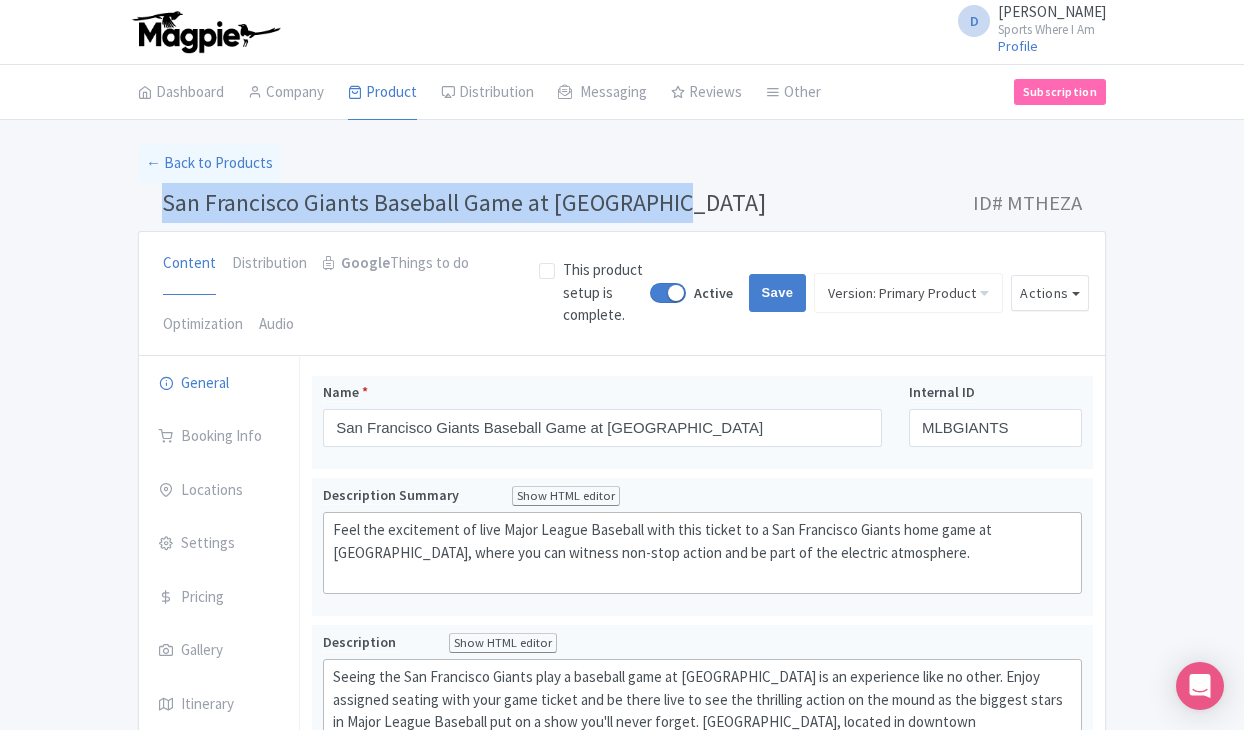click on "San Francisco Giants Baseball Game at [GEOGRAPHIC_DATA]
ID# MTHEZA" at bounding box center (622, 207) 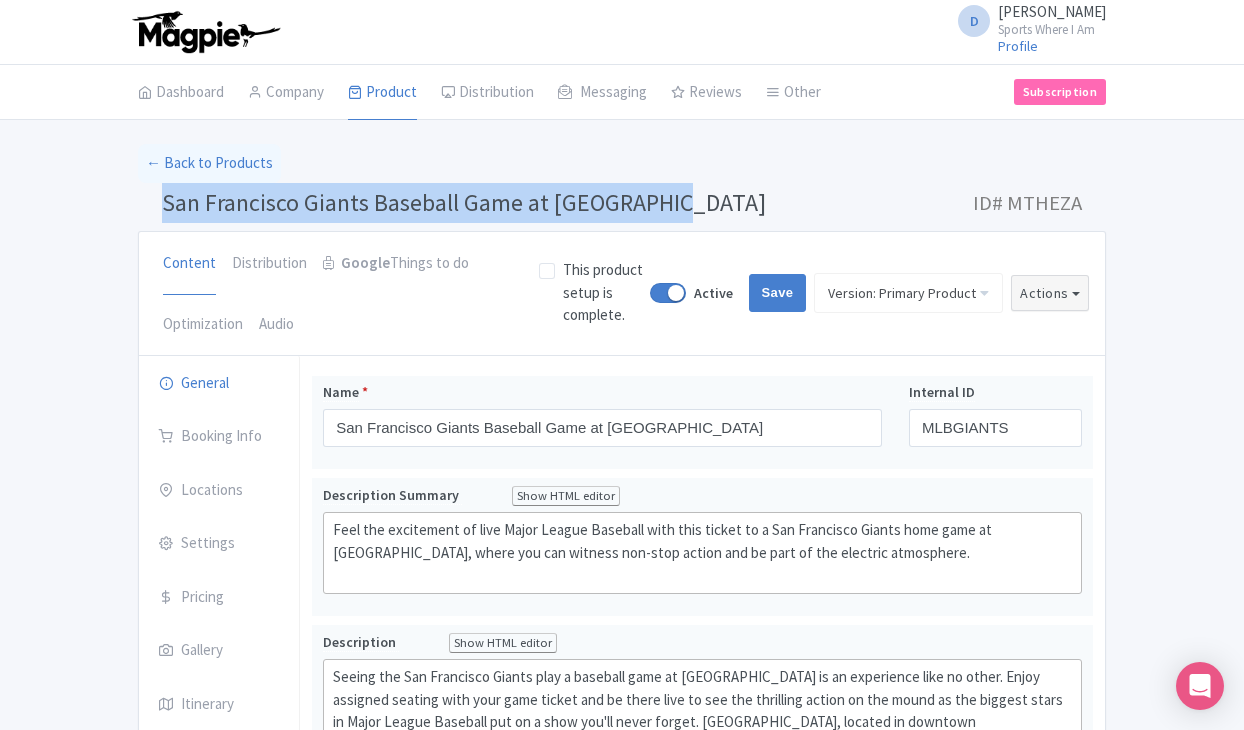 click on "Actions" at bounding box center [1050, 293] 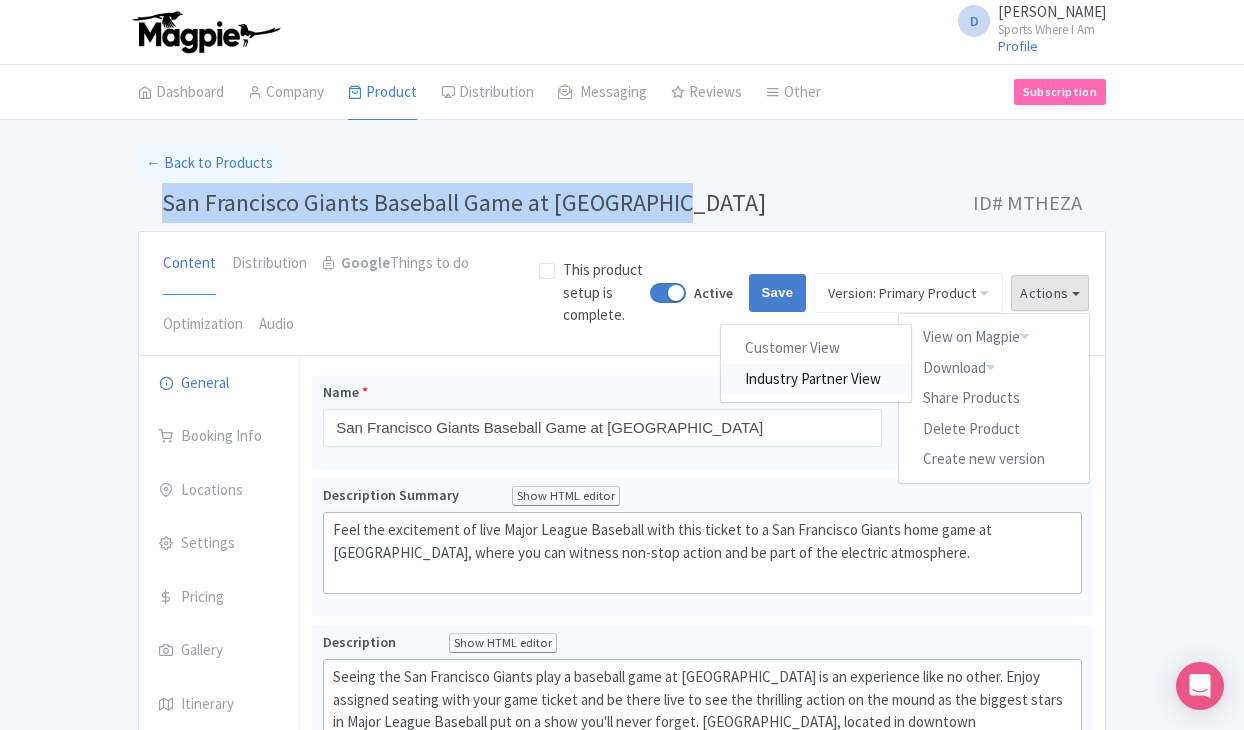click on "Industry Partner View" at bounding box center [817, 378] 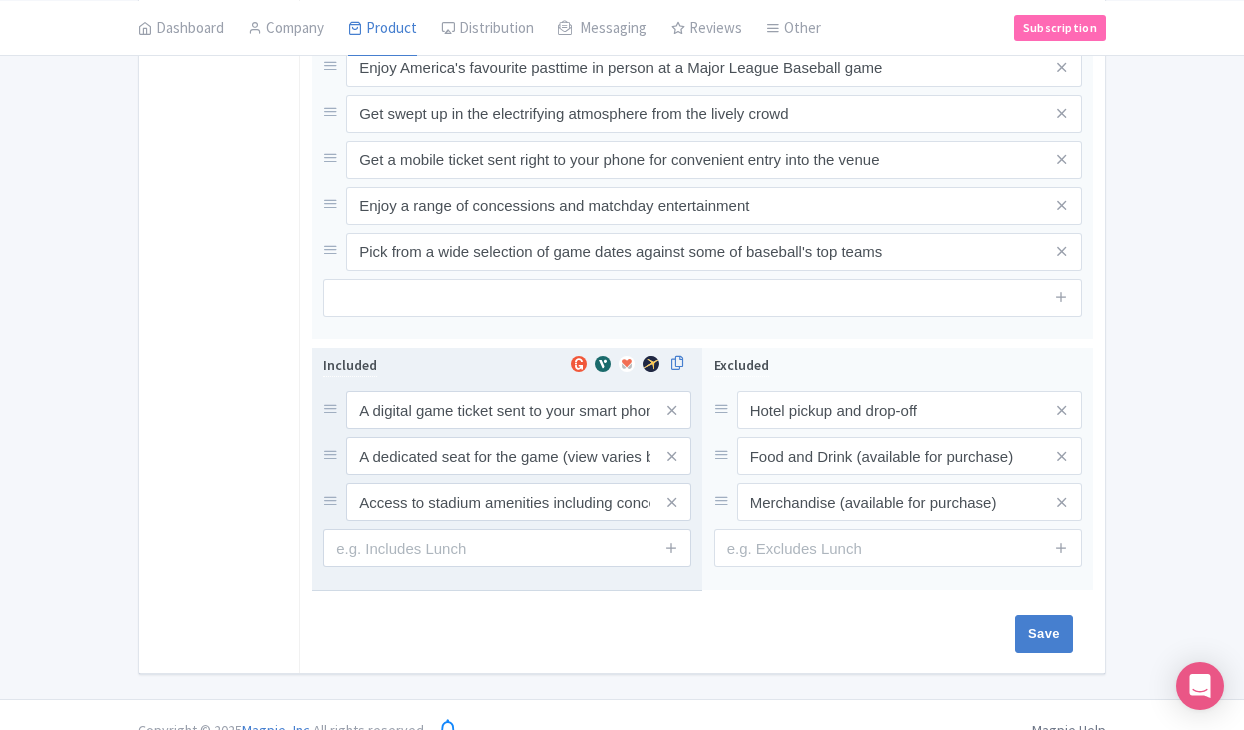 scroll, scrollTop: 969, scrollLeft: 0, axis: vertical 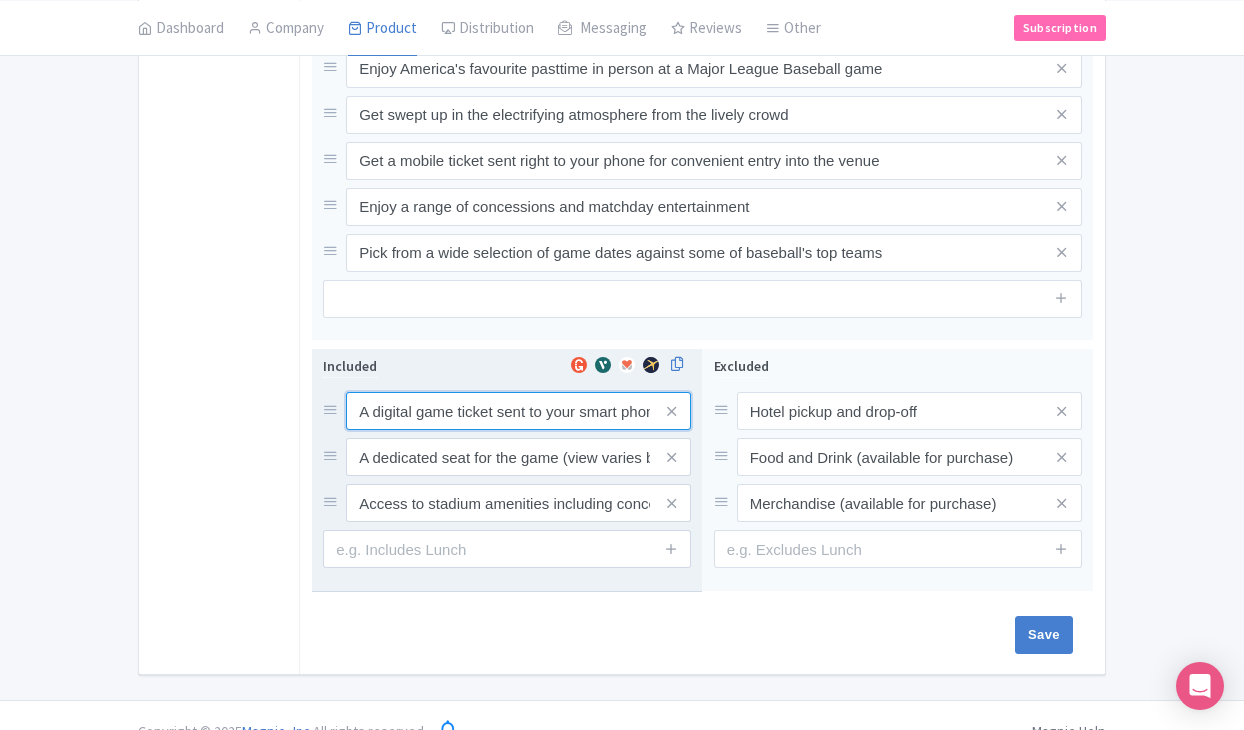 drag, startPoint x: 358, startPoint y: 388, endPoint x: 360, endPoint y: 361, distance: 27.073973 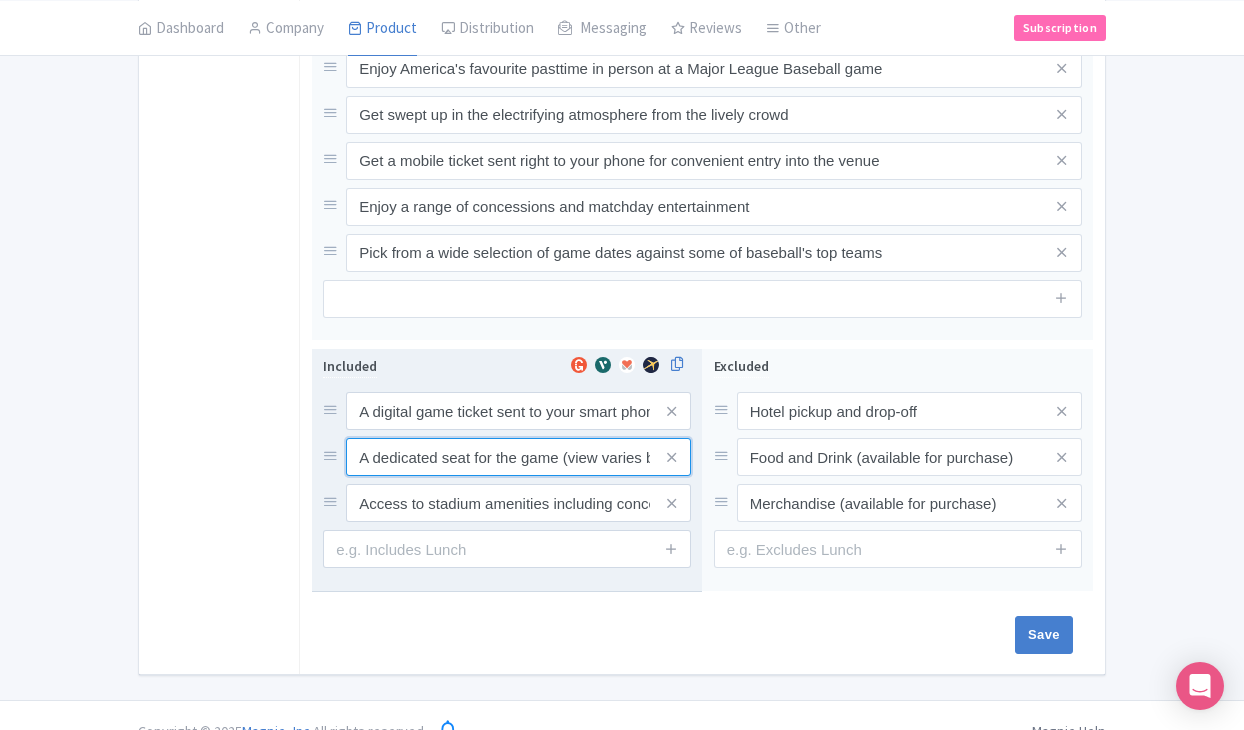 drag, startPoint x: 361, startPoint y: 418, endPoint x: 380, endPoint y: 438, distance: 27.58623 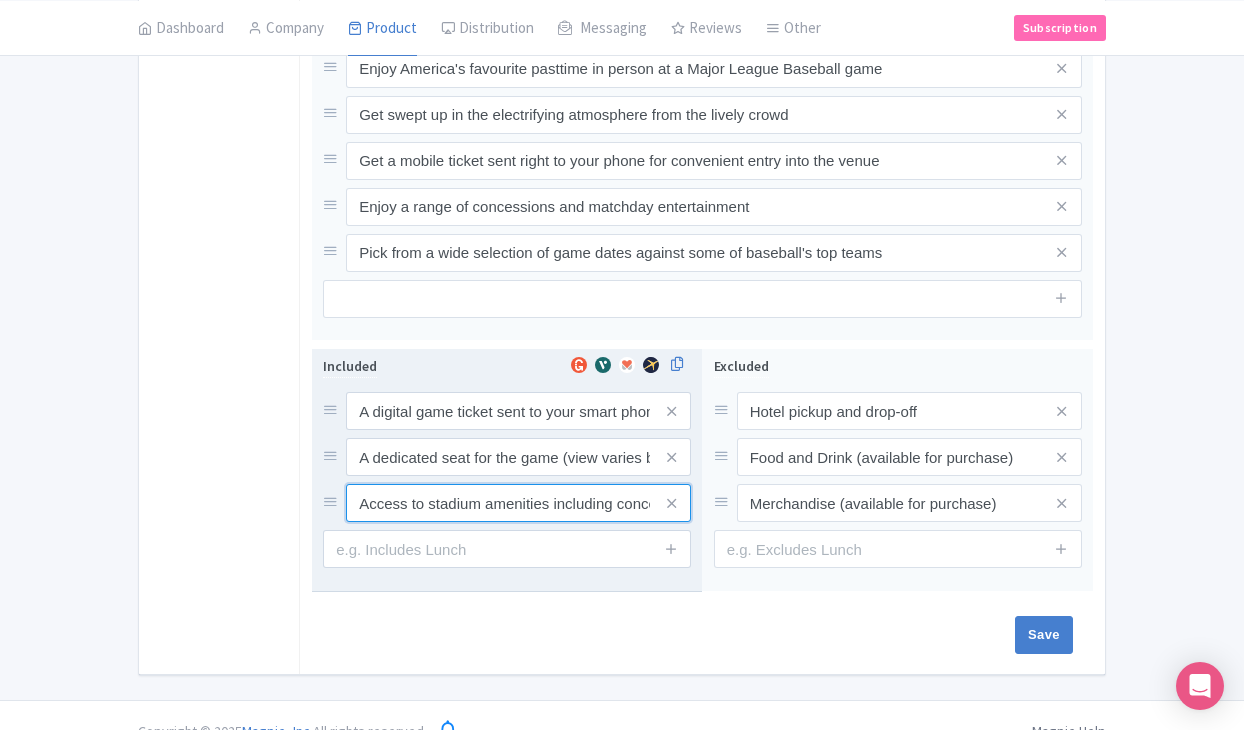 drag, startPoint x: 358, startPoint y: 468, endPoint x: 369, endPoint y: 483, distance: 18.601076 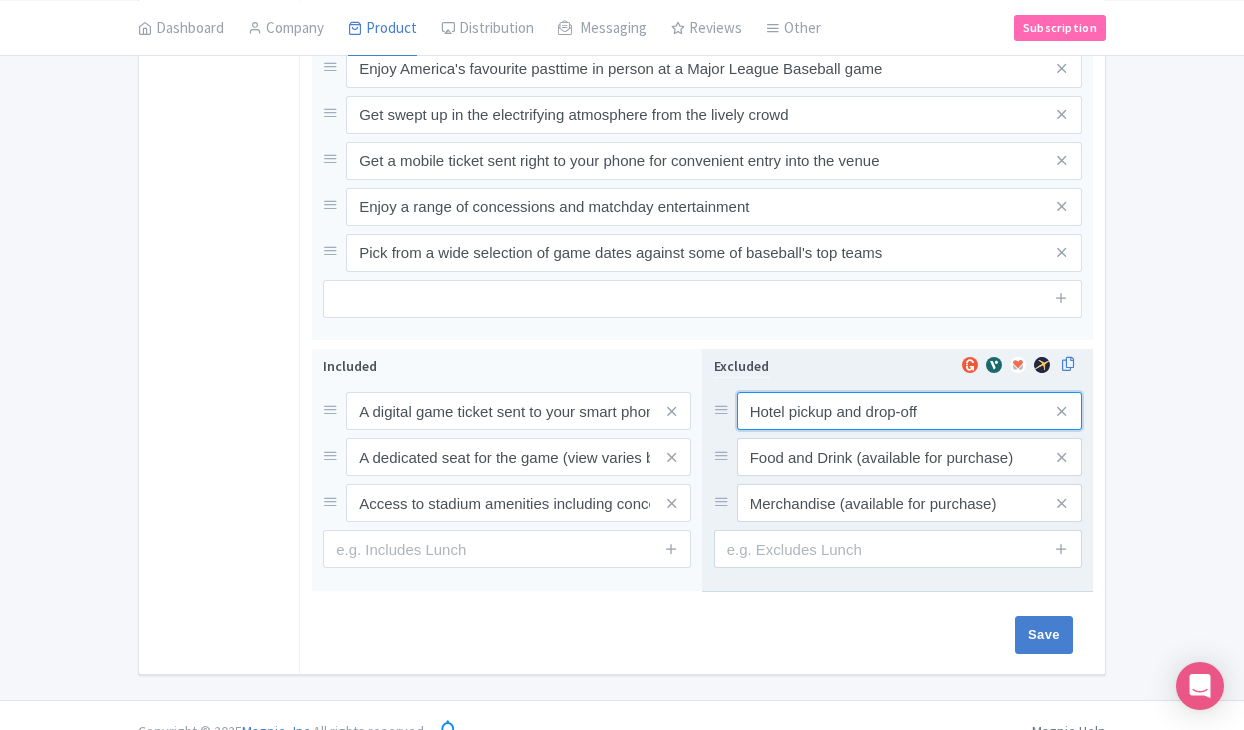 drag, startPoint x: 743, startPoint y: 379, endPoint x: 768, endPoint y: 400, distance: 32.649654 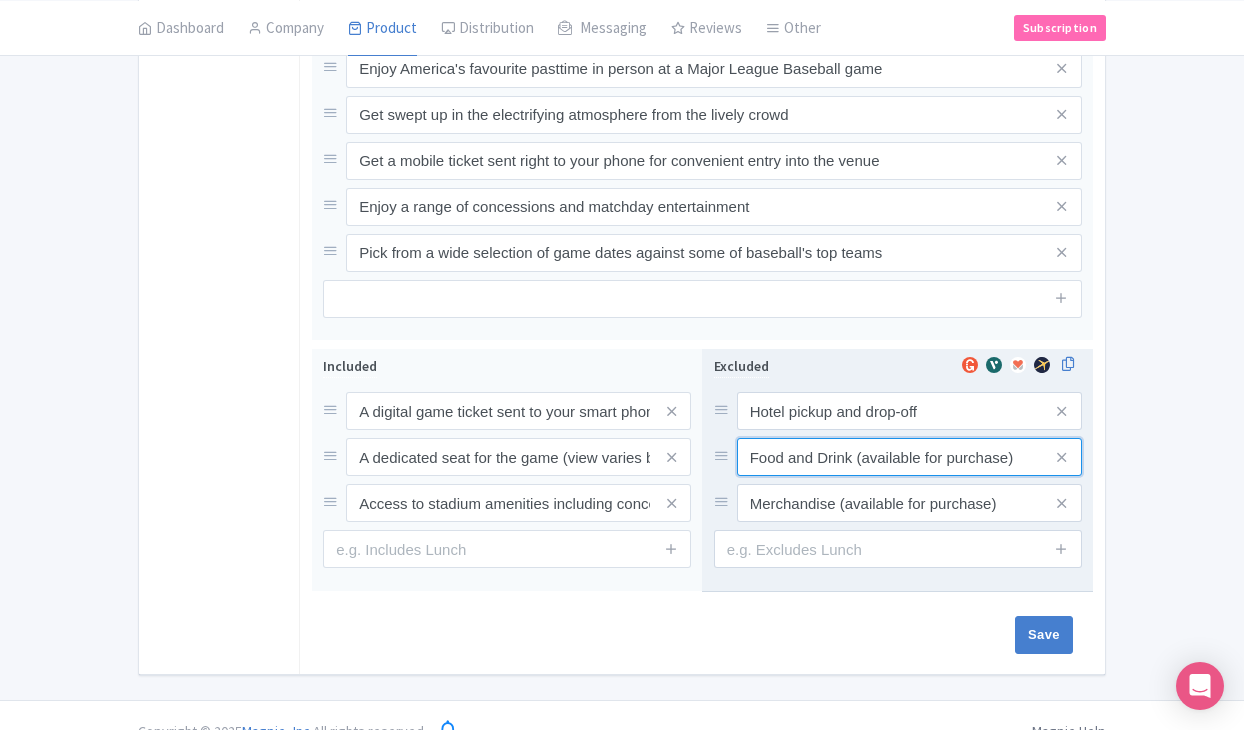 drag, startPoint x: 746, startPoint y: 418, endPoint x: 766, endPoint y: 449, distance: 36.891735 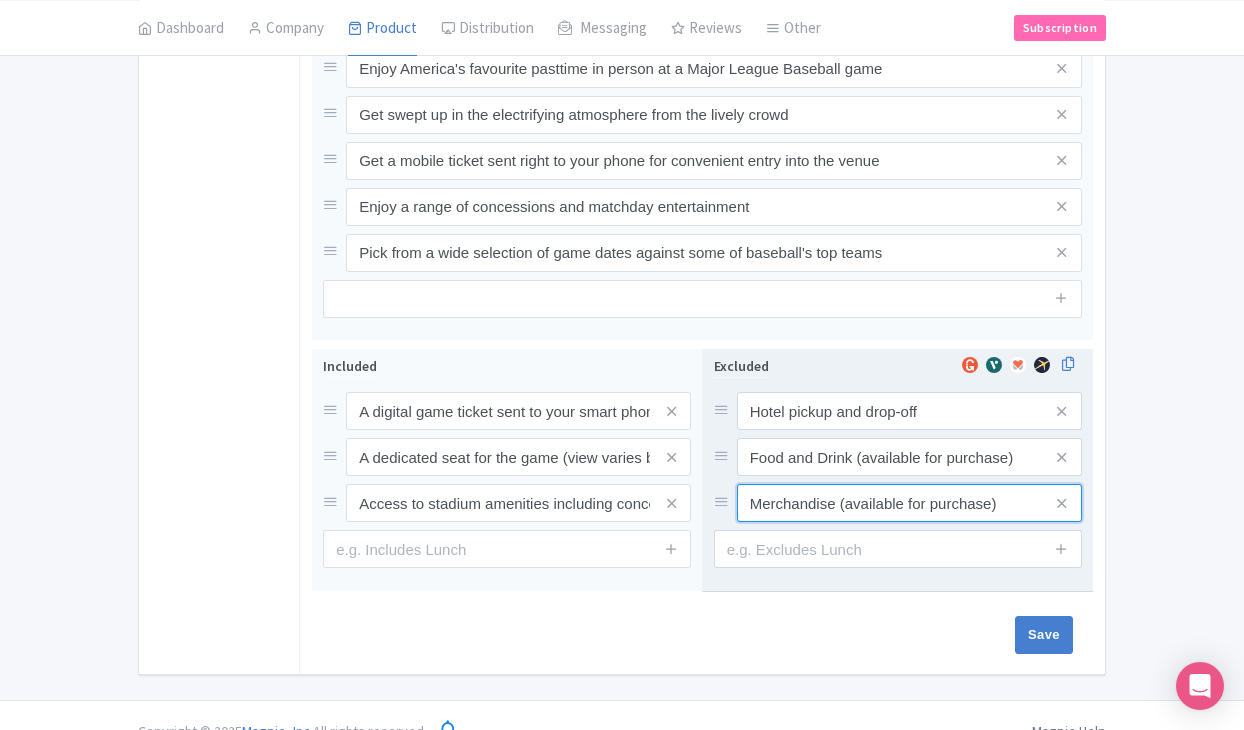 drag, startPoint x: 749, startPoint y: 473, endPoint x: 763, endPoint y: 492, distance: 23.600847 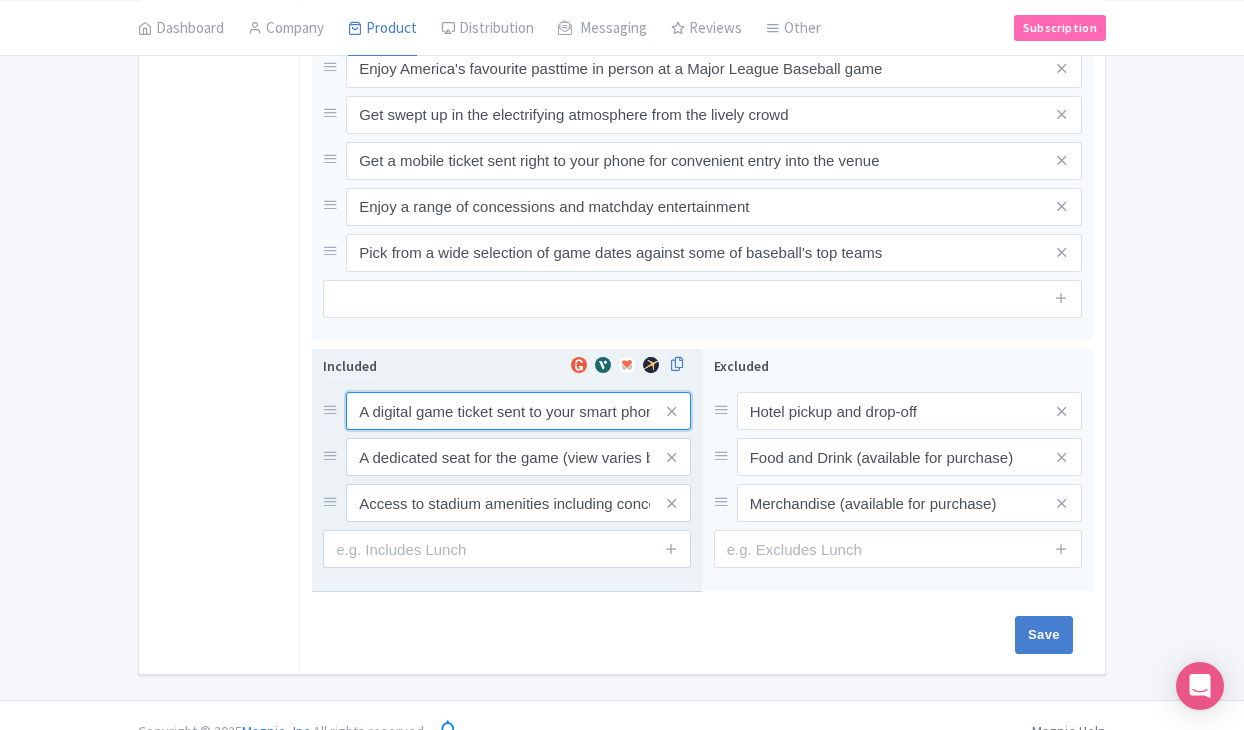 drag, startPoint x: 356, startPoint y: 378, endPoint x: 370, endPoint y: 404, distance: 29.529646 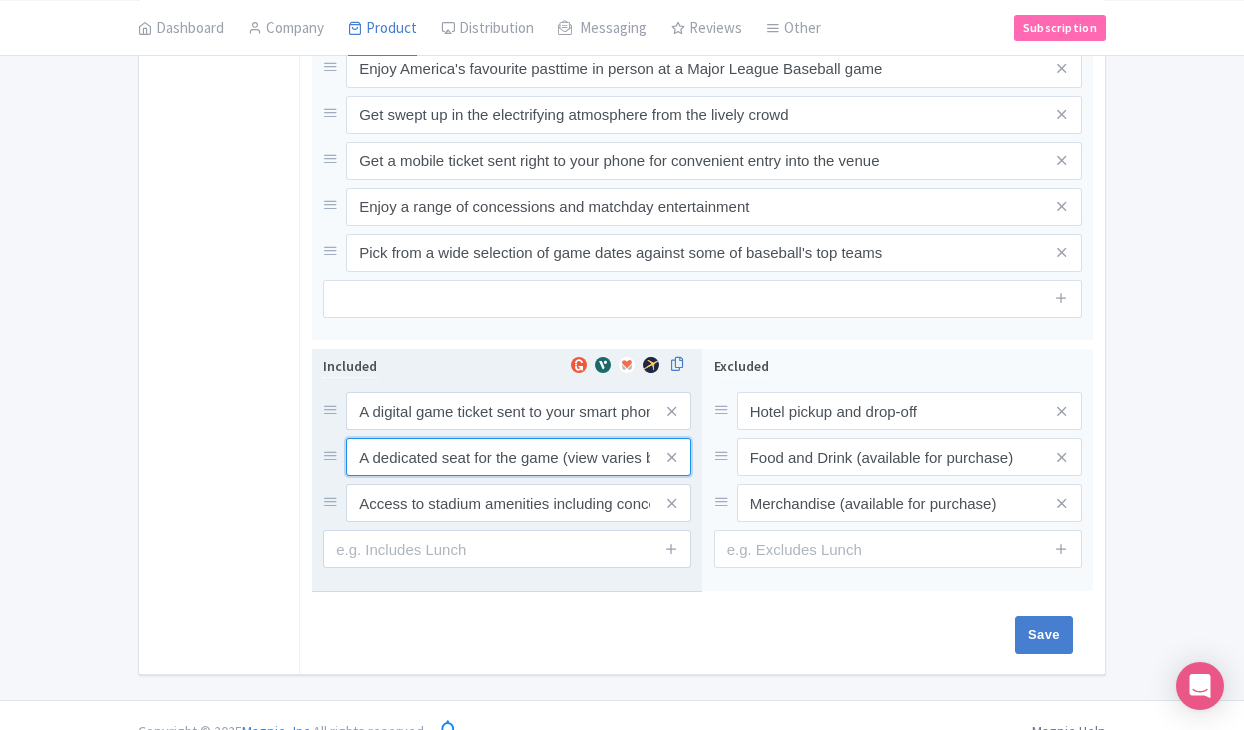 drag, startPoint x: 354, startPoint y: 414, endPoint x: 372, endPoint y: 450, distance: 40.24922 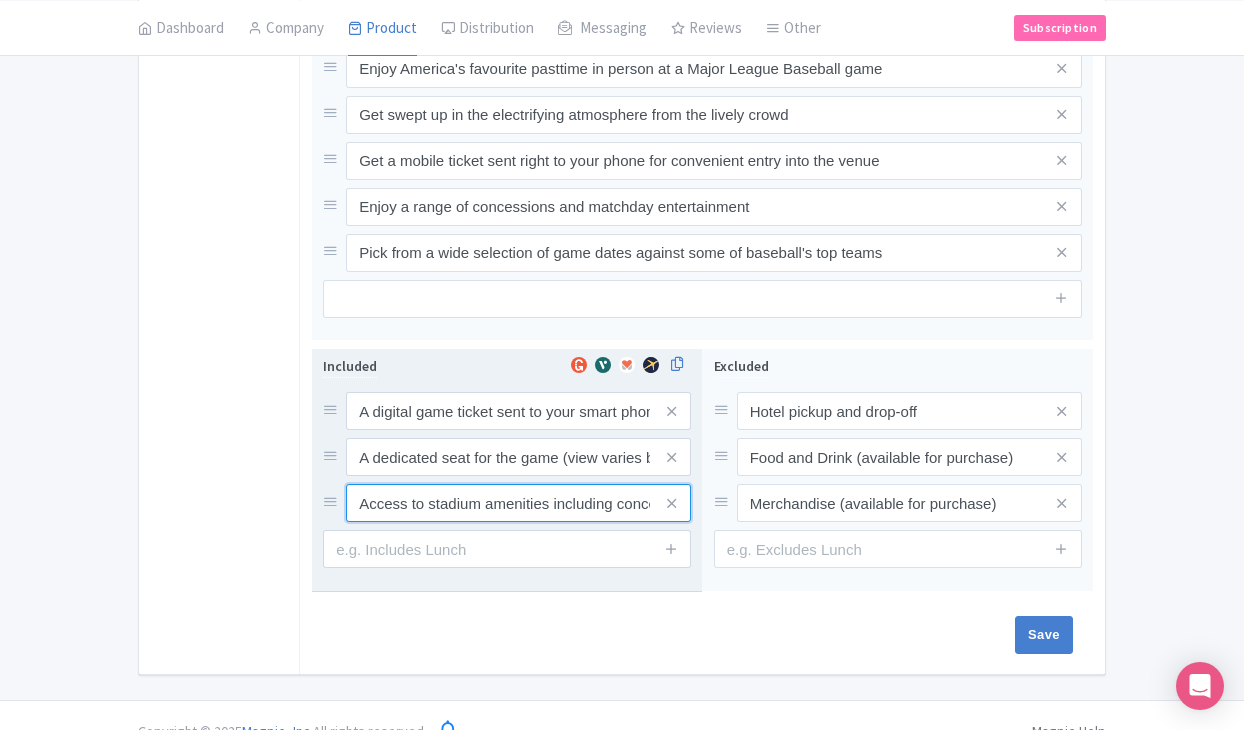 drag, startPoint x: 359, startPoint y: 471, endPoint x: 370, endPoint y: 486, distance: 18.601076 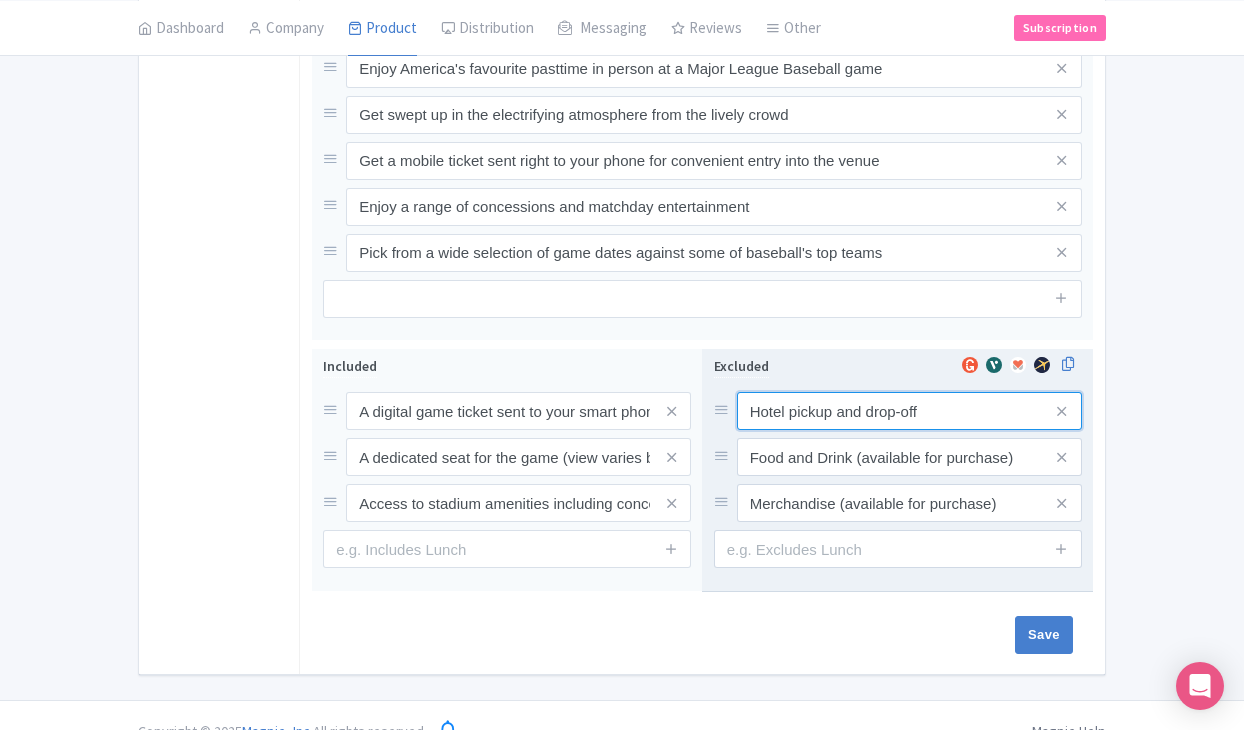drag, startPoint x: 746, startPoint y: 378, endPoint x: 752, endPoint y: 394, distance: 17.088007 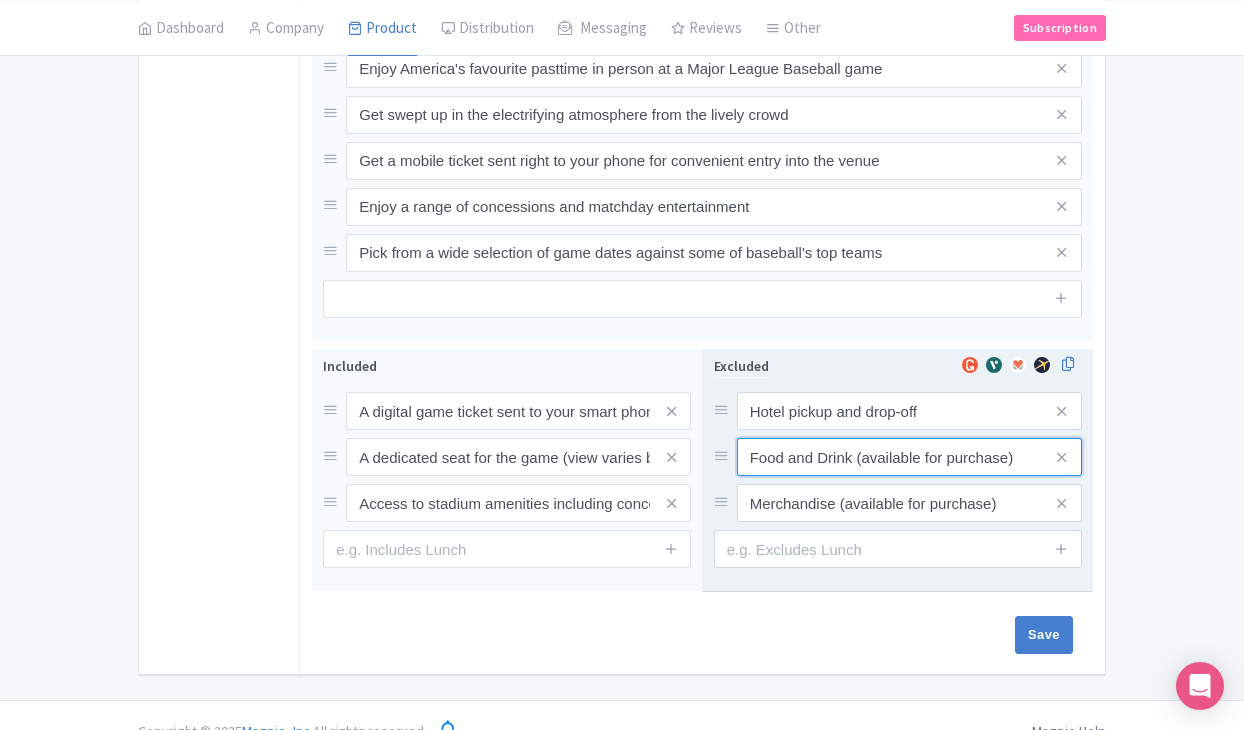 drag, startPoint x: 747, startPoint y: 425, endPoint x: 757, endPoint y: 435, distance: 14.142136 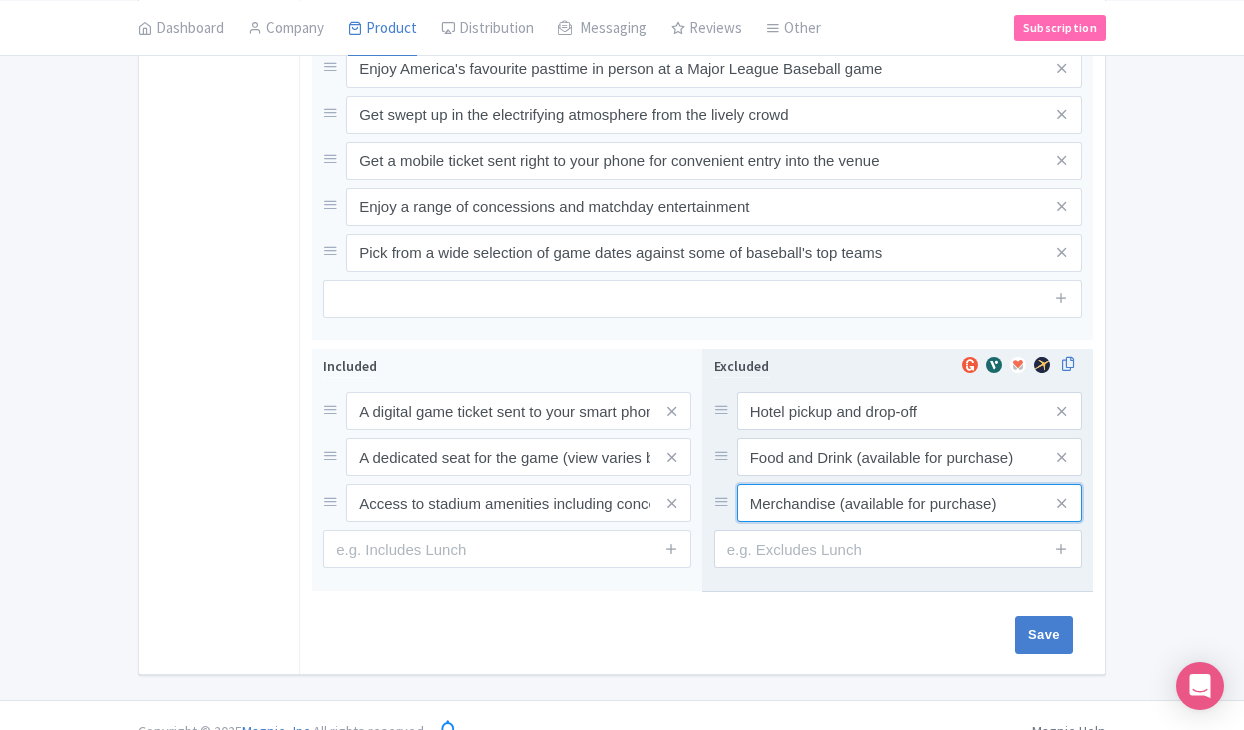 drag, startPoint x: 745, startPoint y: 471, endPoint x: 758, endPoint y: 488, distance: 21.400934 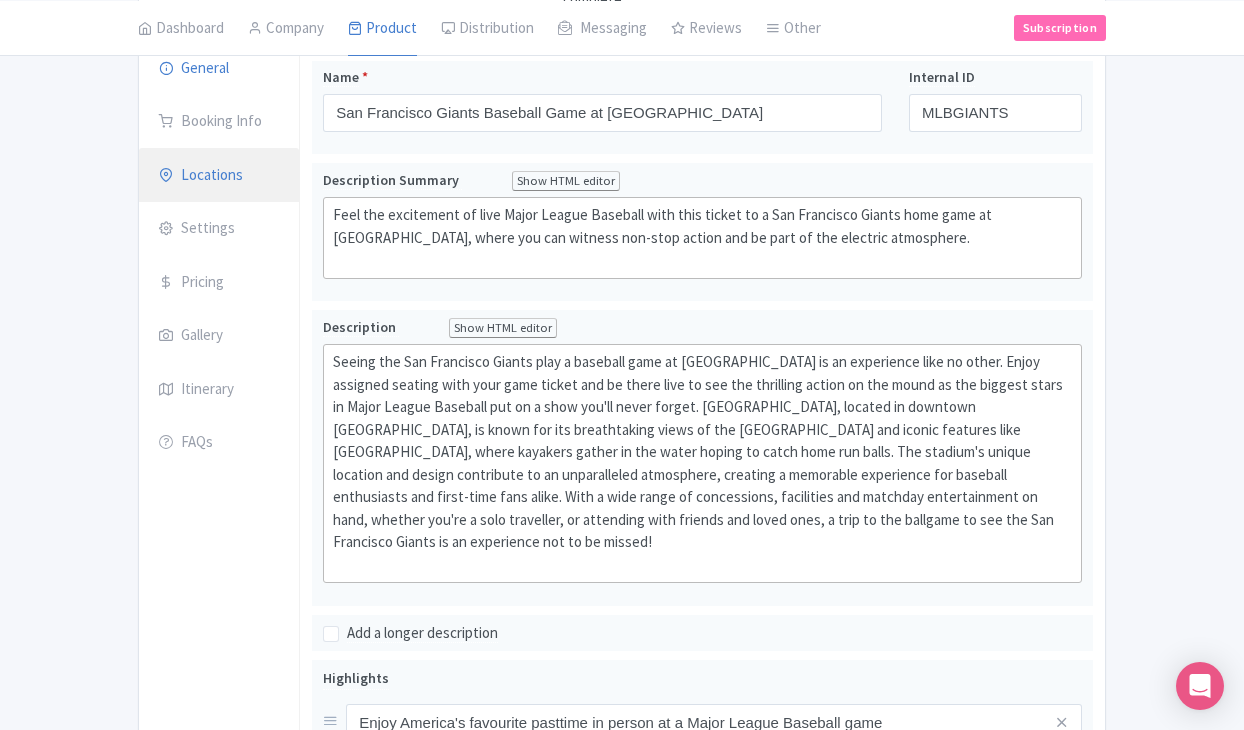 scroll, scrollTop: 308, scrollLeft: 0, axis: vertical 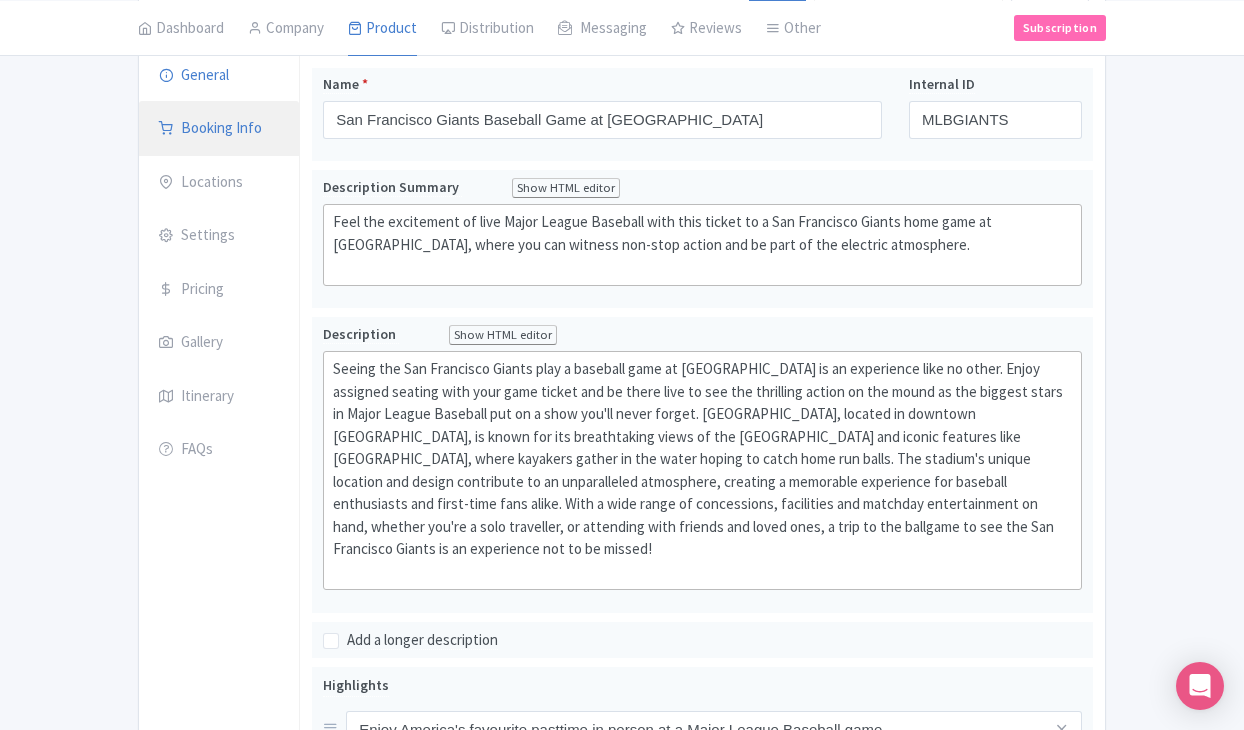 click on "Booking Info" at bounding box center [219, 129] 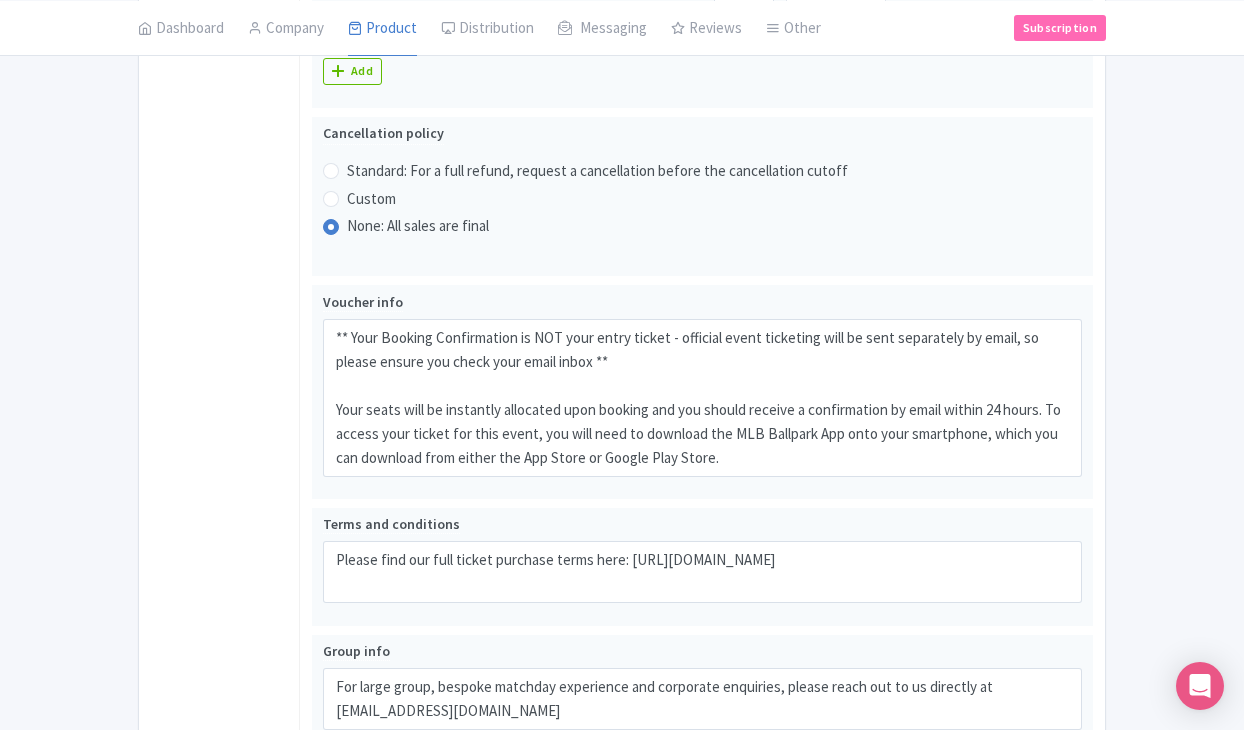 scroll, scrollTop: 1163, scrollLeft: 0, axis: vertical 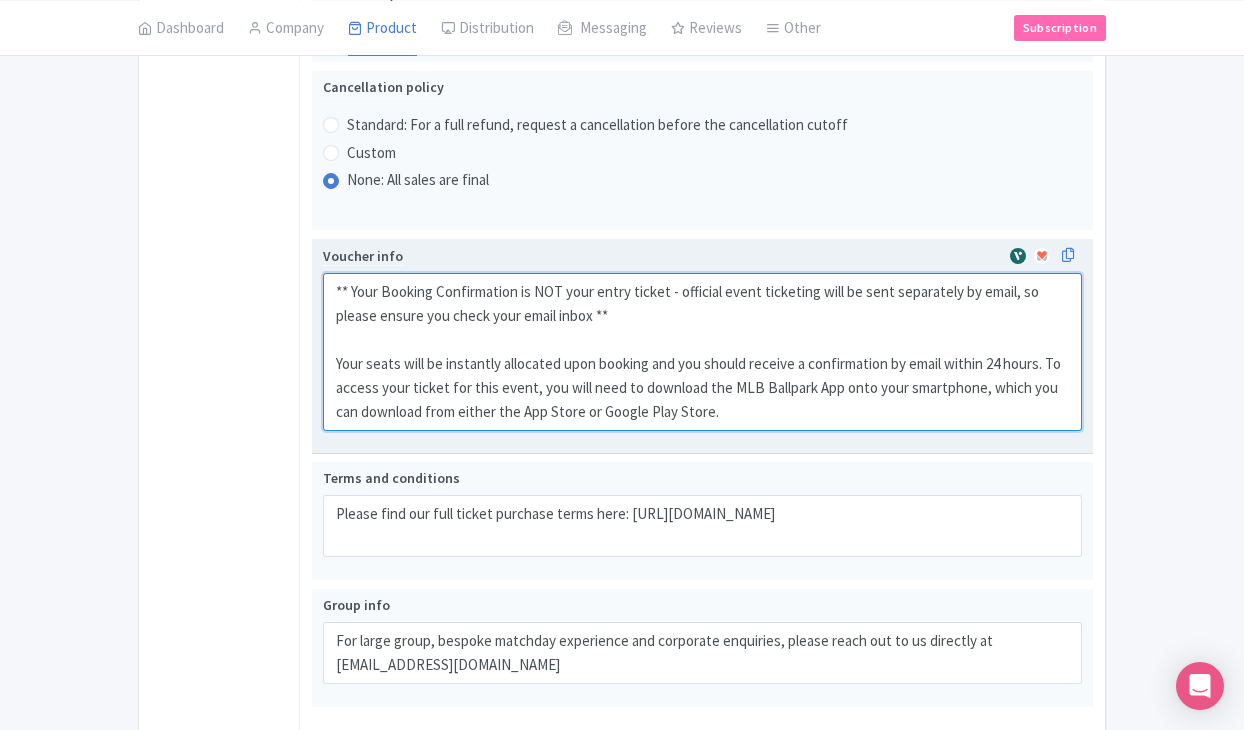 drag, startPoint x: 328, startPoint y: 279, endPoint x: 768, endPoint y: 431, distance: 465.51477 